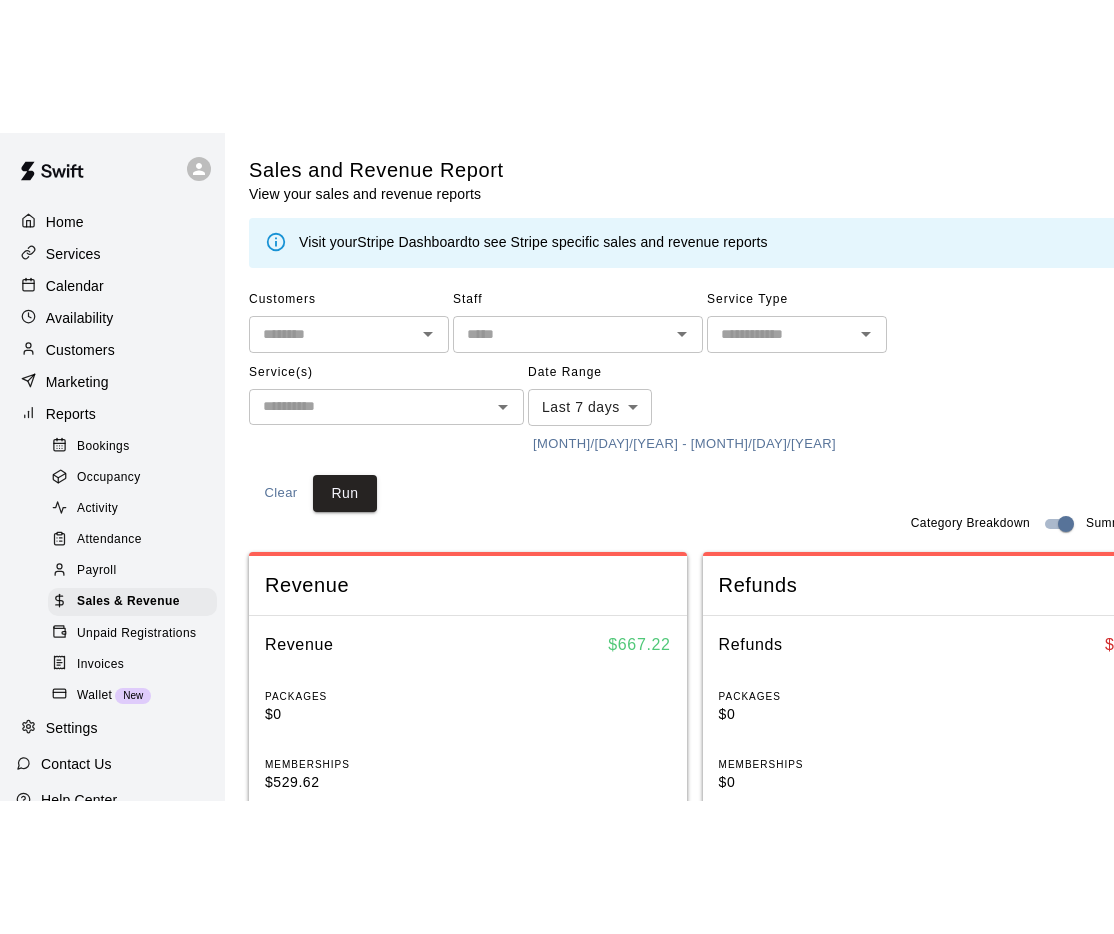 scroll, scrollTop: 0, scrollLeft: 0, axis: both 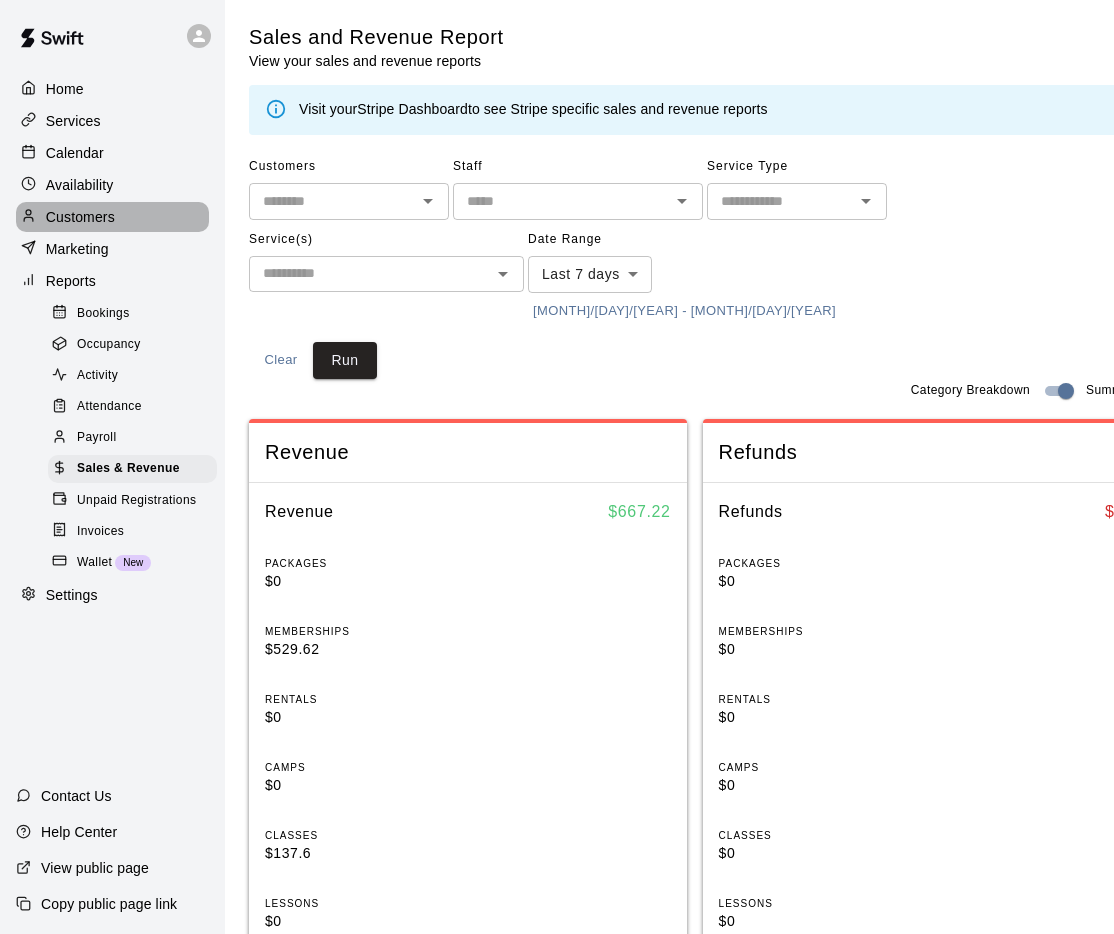 click on "Customers" at bounding box center (80, 217) 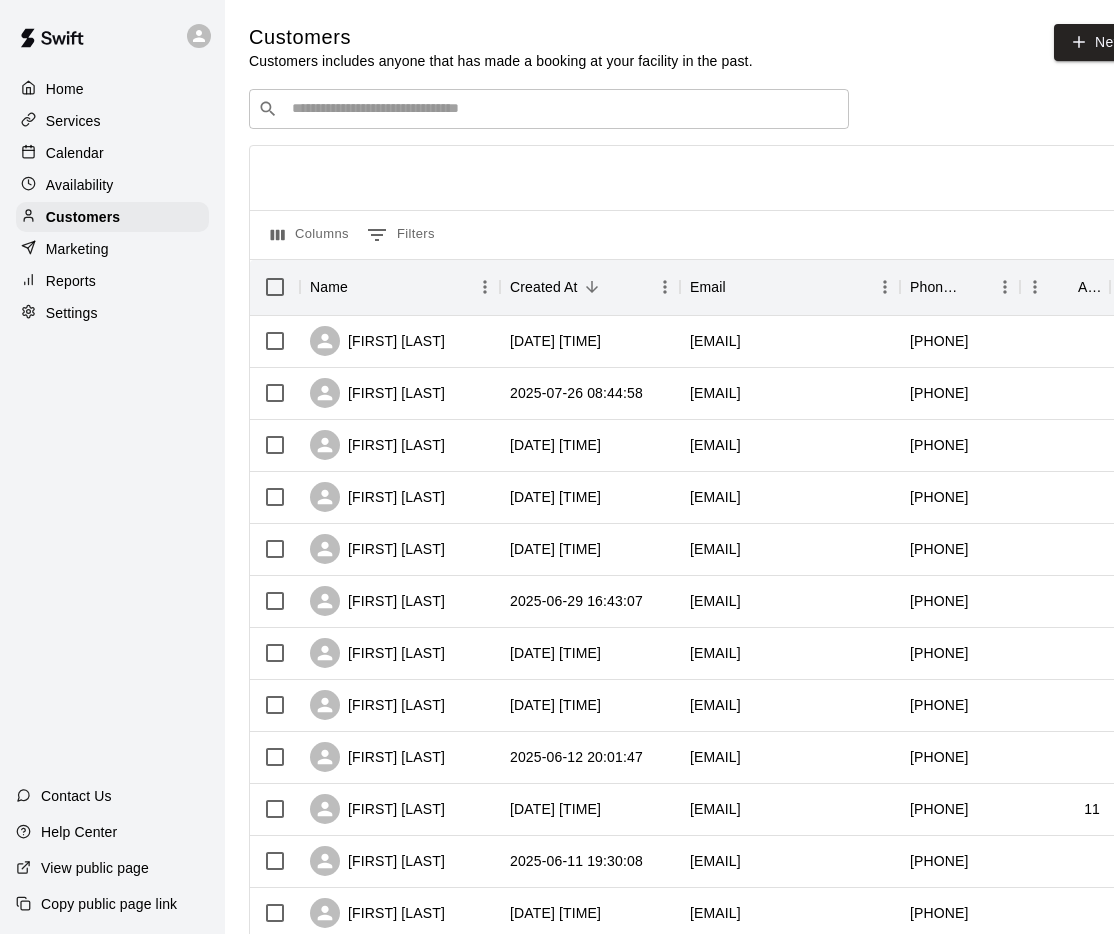 click at bounding box center (563, 109) 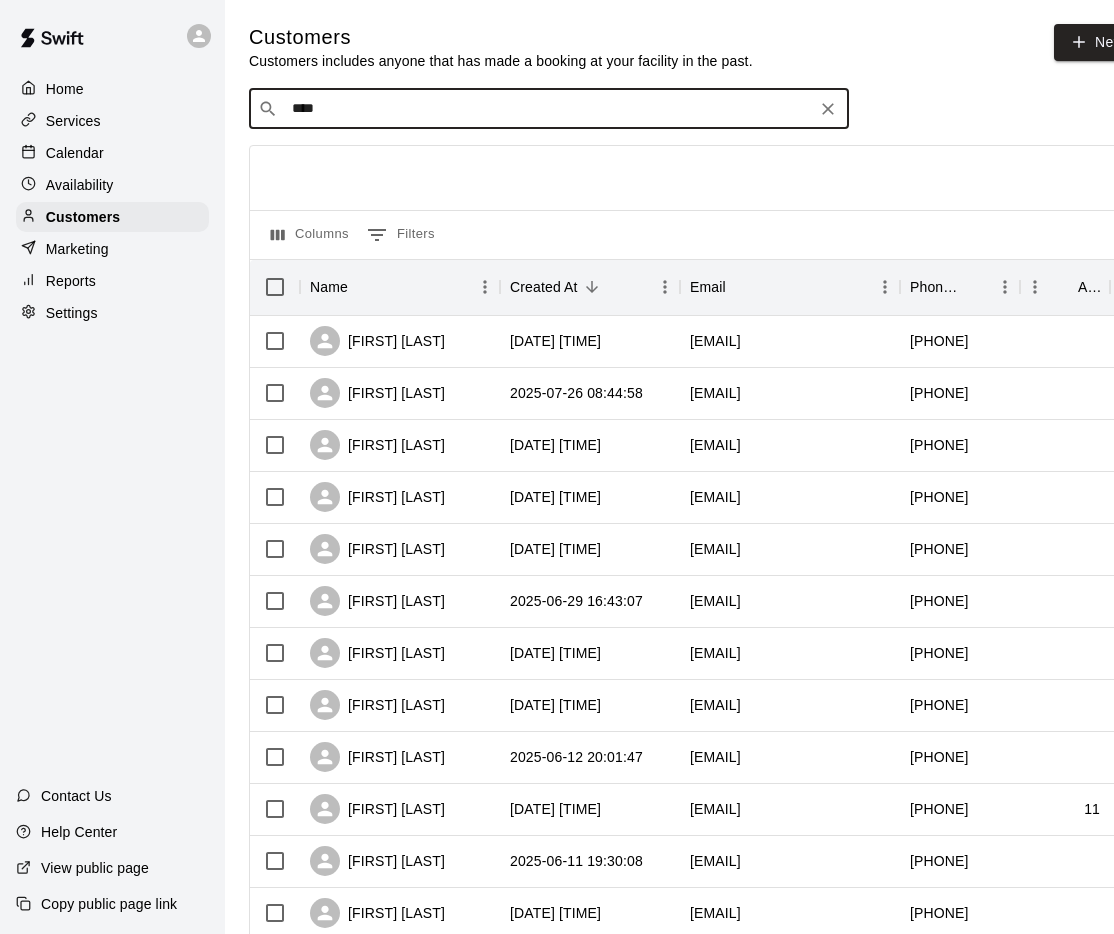 type on "*****" 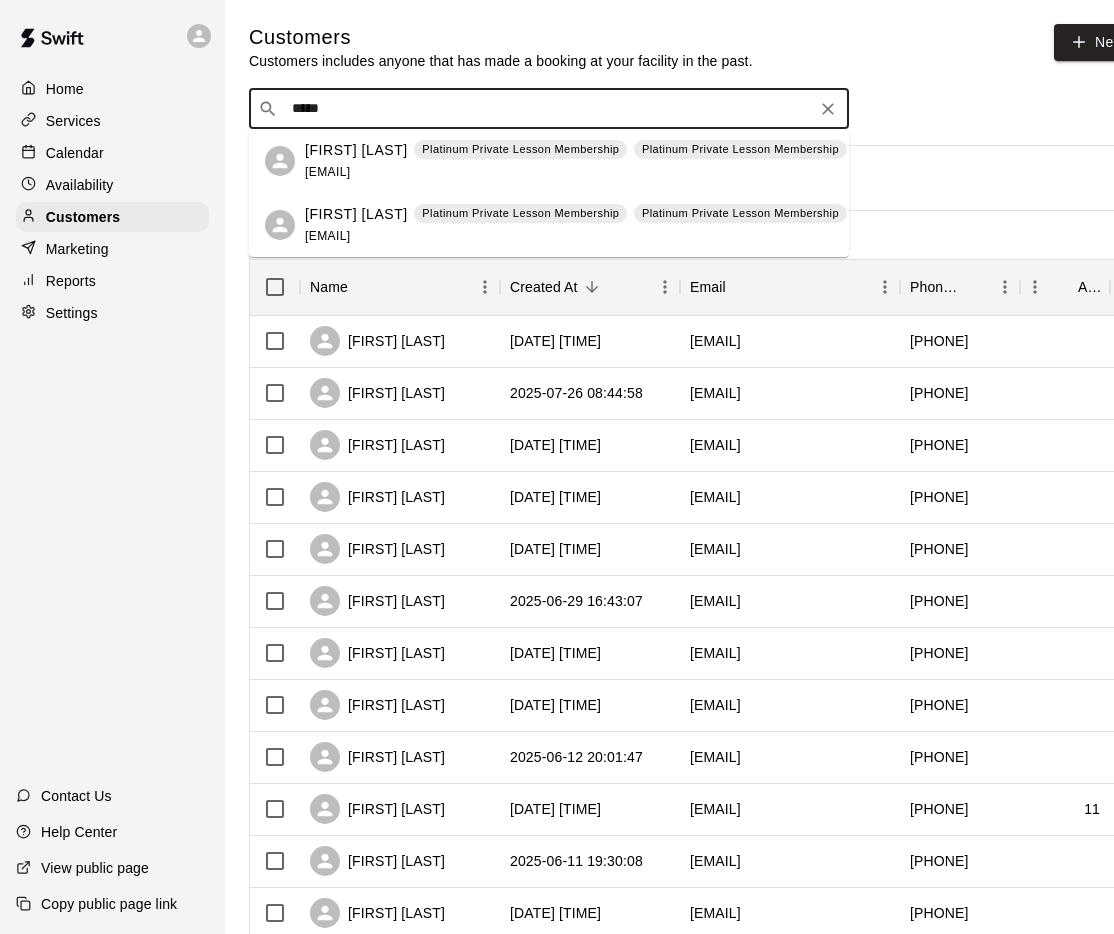 click on "heidenis.brent@[example.com]" at bounding box center [327, 172] 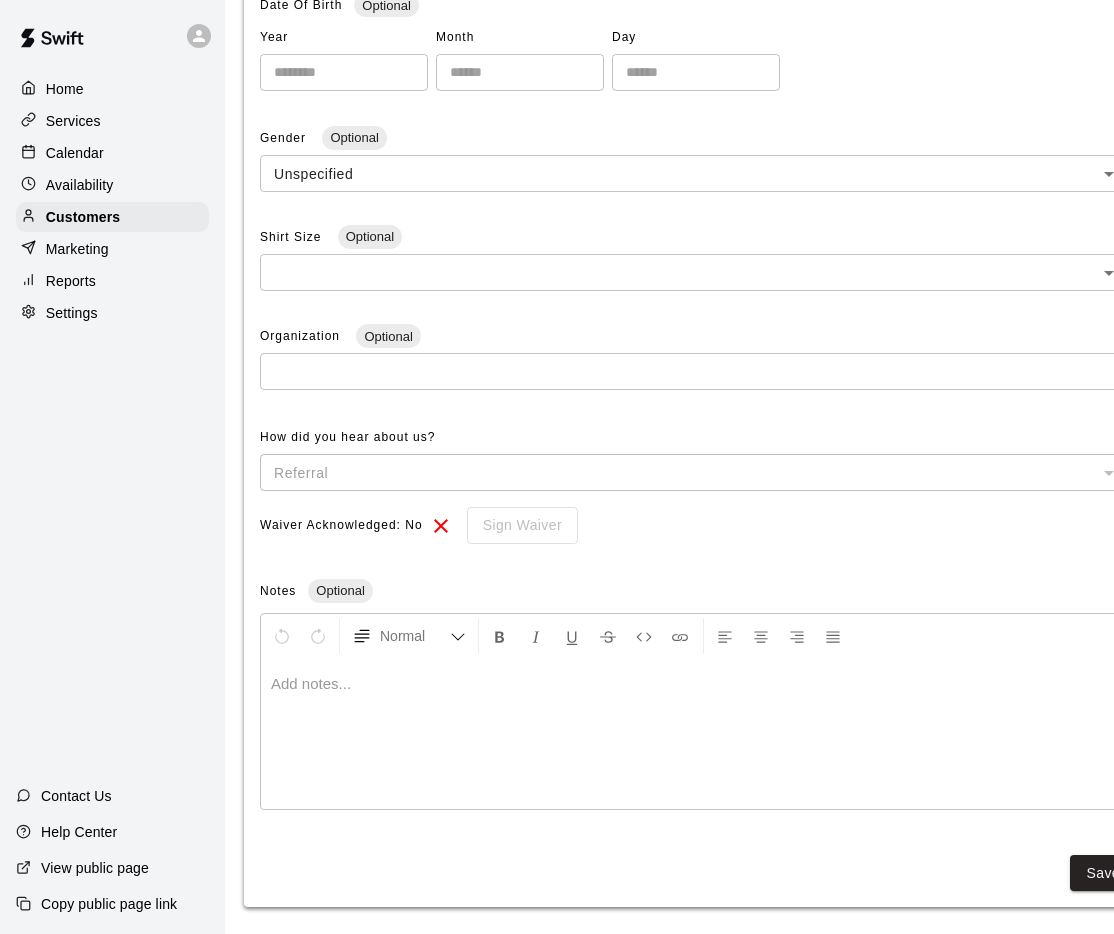 scroll, scrollTop: 0, scrollLeft: 5, axis: horizontal 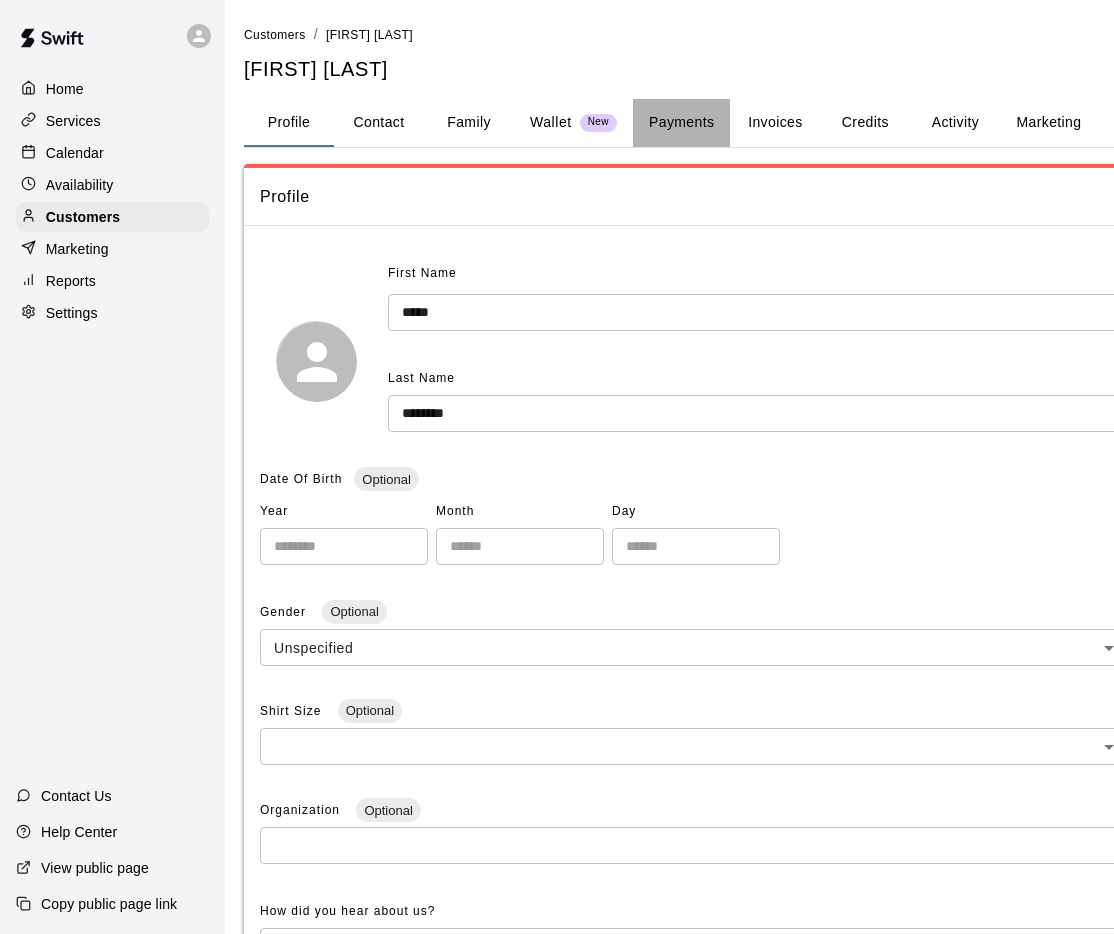 click on "Payments" at bounding box center [681, 123] 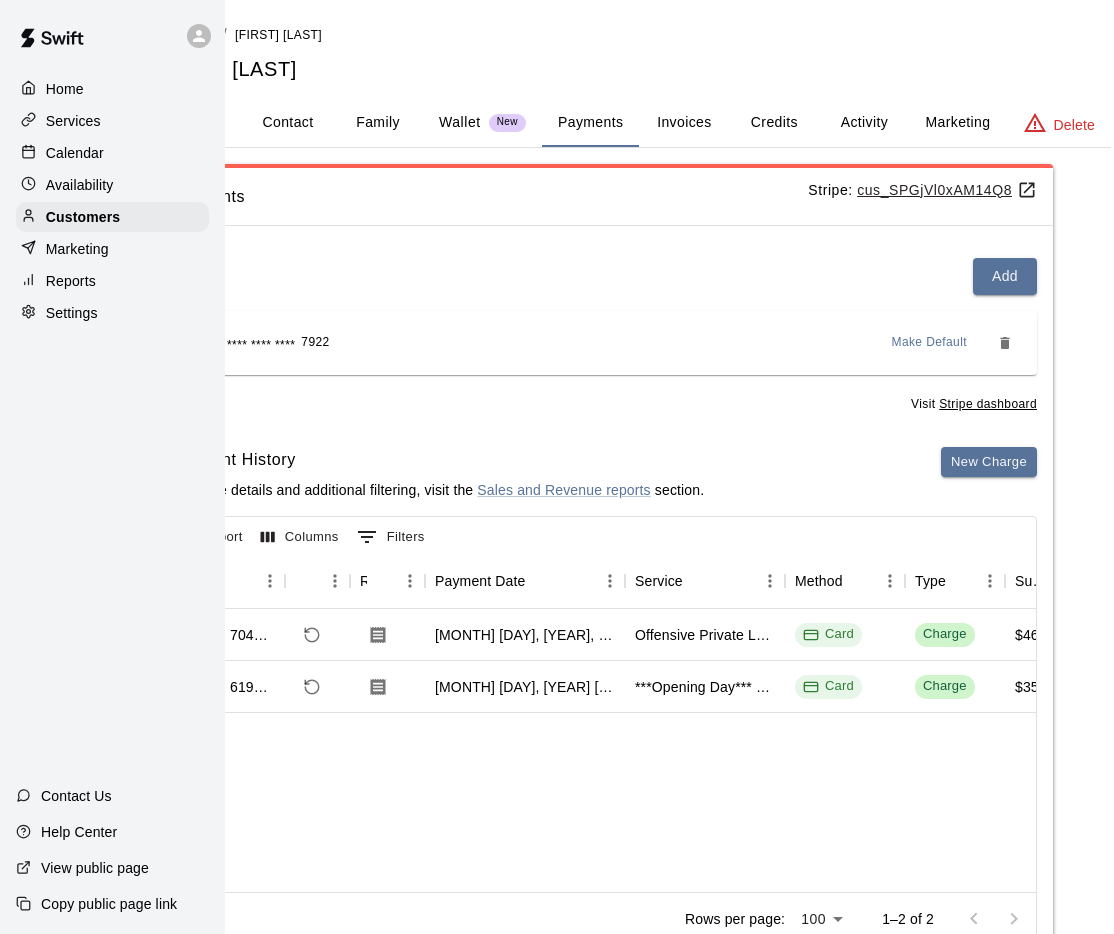 scroll, scrollTop: 0, scrollLeft: 117, axis: horizontal 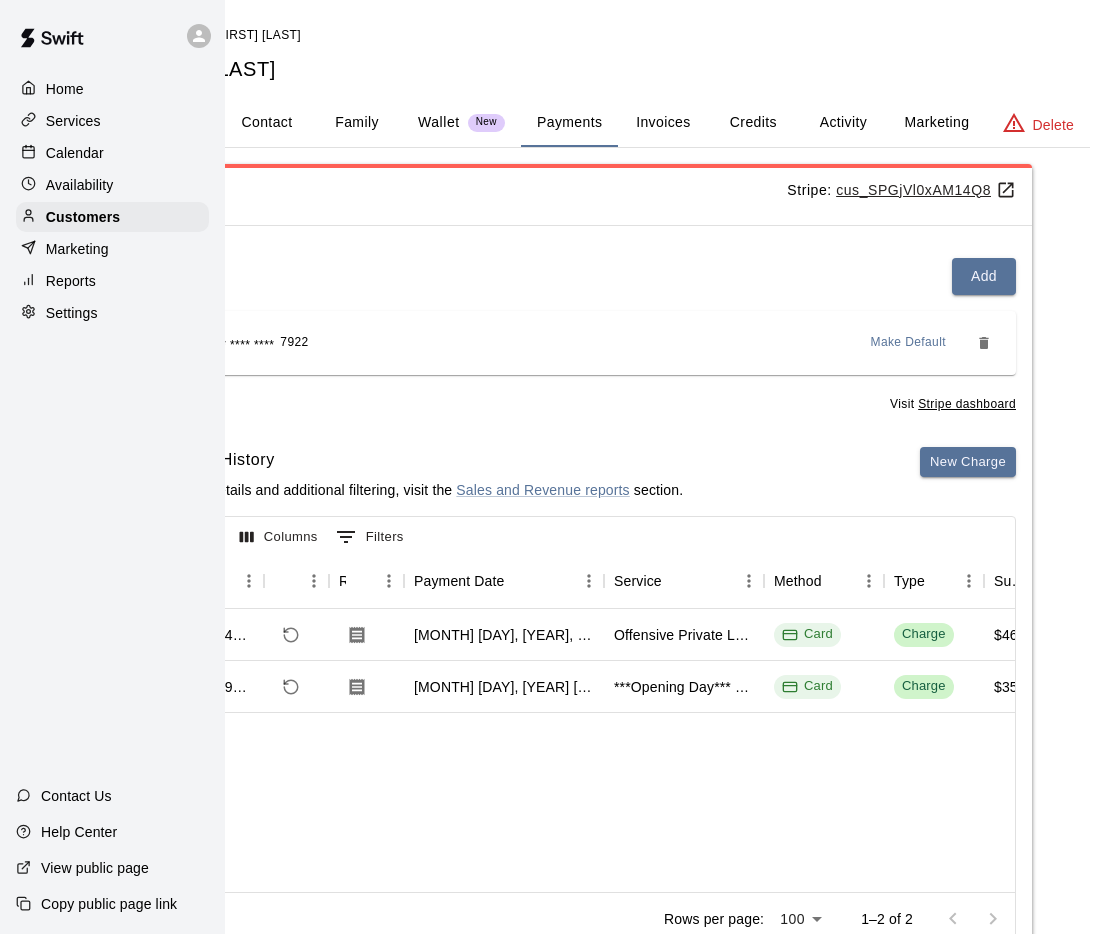 click on "Customers / Brent Heidenis Brent Heidenis Profile Contact Family Wallet New Payments Invoices Credits Activity Marketing Delete Payments Stripe:   cus_SPGjVl0xAM14Q8 Cards Add **** **** **** 7922 Make Default Visit   Stripe dashboard   Payment History For more details and additional filtering,   visit the   Sales and Revenue reports   section. New Charge Export Columns 0 Filters Id Refund Receipt Payment Date Service Method Type Subtotal Tax Custom Fee Total 704819 Jul 17, 2025, 1:28 PM Offensive Private Lesson (Advanced)  Card Charge $46.00 $3.02 $1.61 $50.63 619875 May 30, 2025, 8:41 AM ***Opening Day*** Middle School Compete Session (6th-8th Grade) Card Charge $35.00 $2.30 $1.23 $38.53 Rows per page: 100 *** 1–2 of 2" at bounding box center [611, 505] 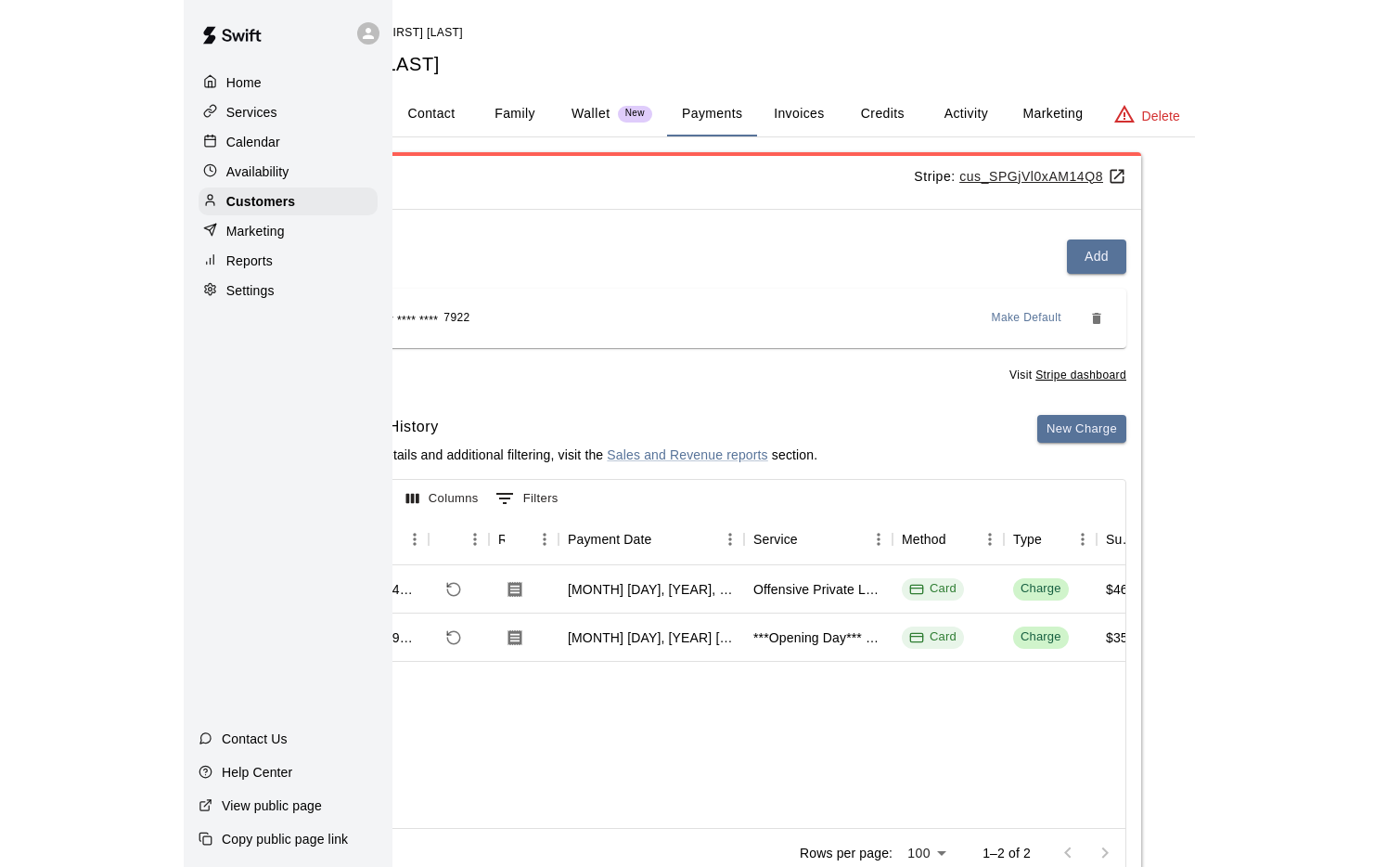 scroll, scrollTop: 0, scrollLeft: 0, axis: both 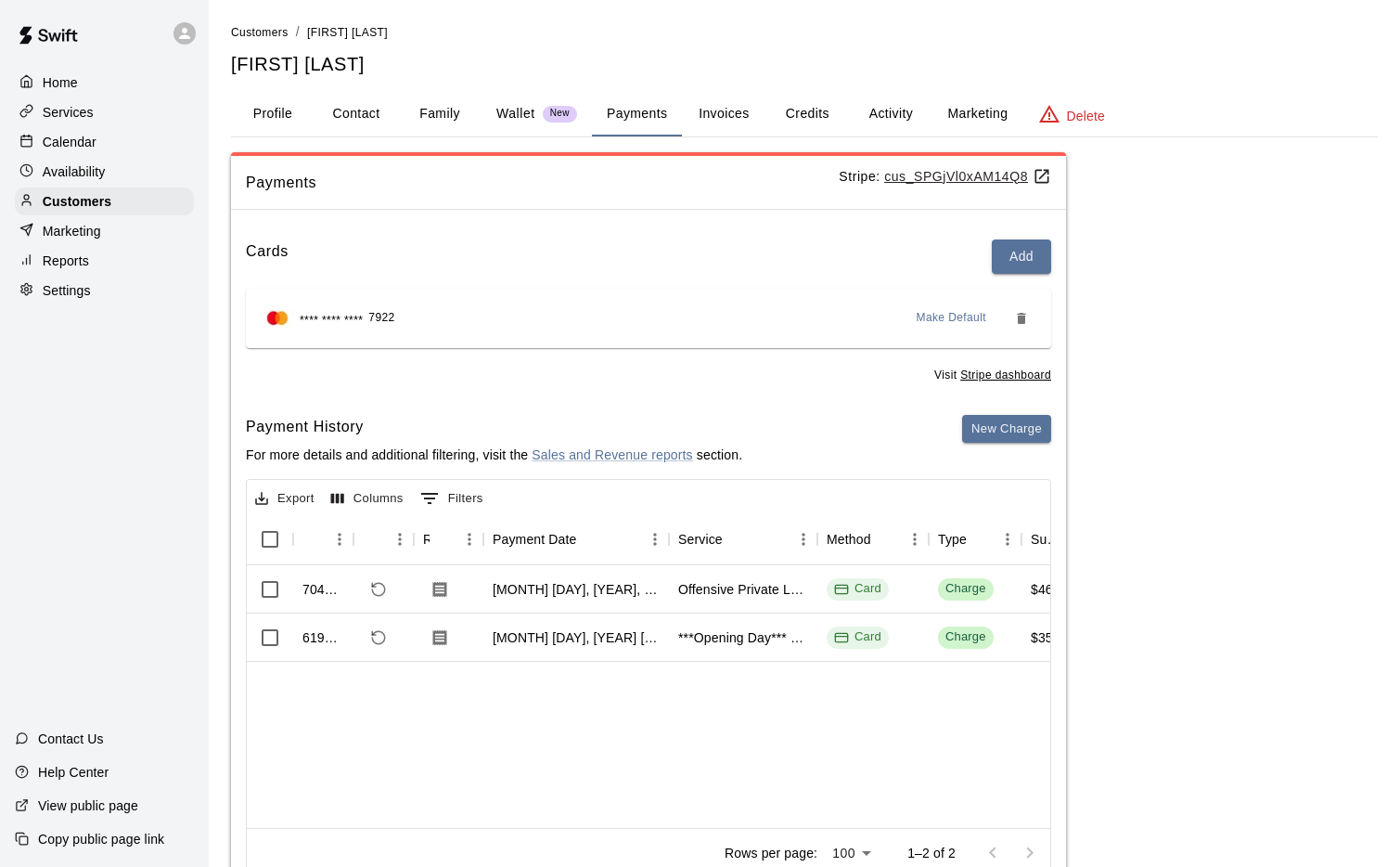 click on "Wallet" at bounding box center [516, 113] 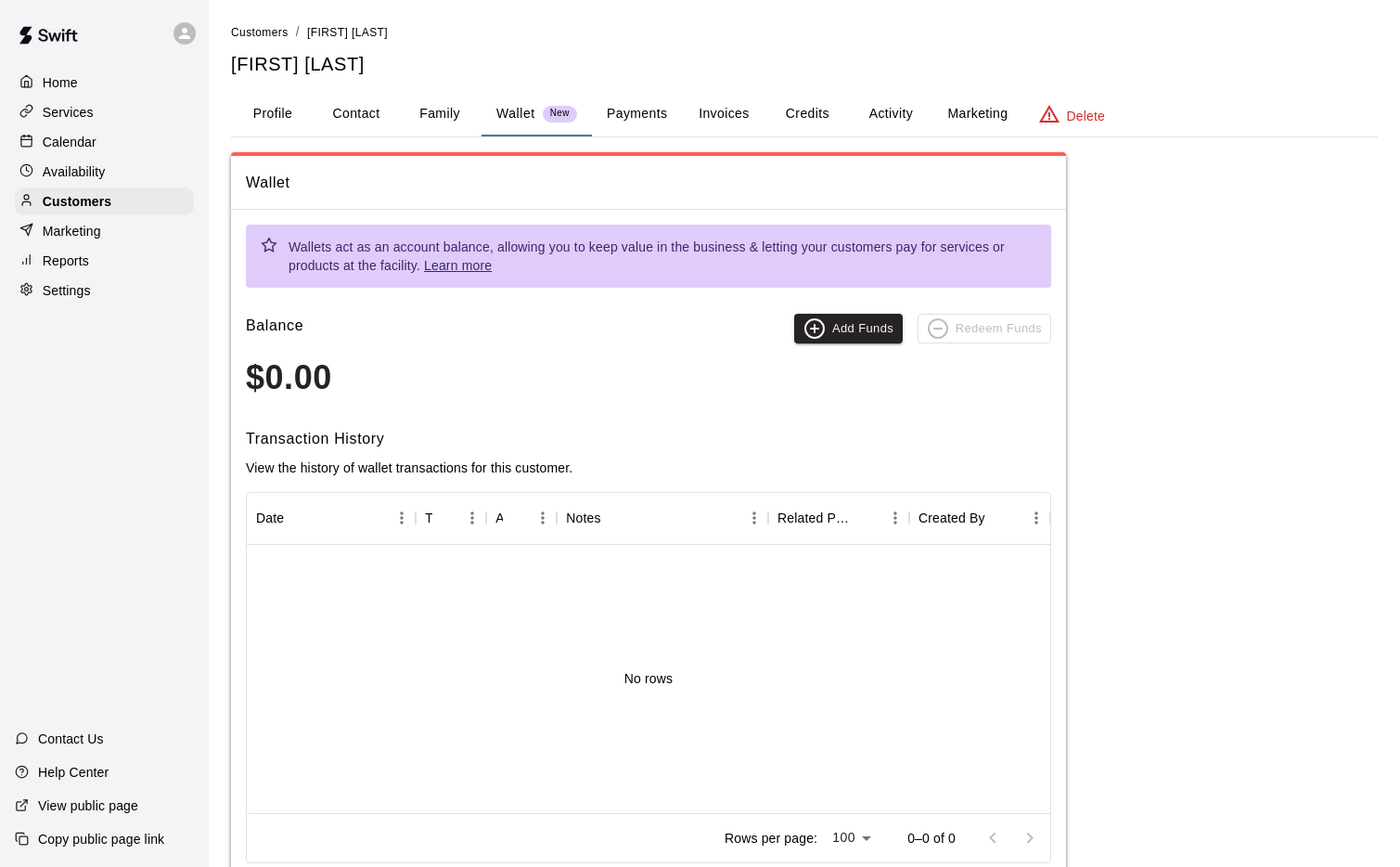 click on "Payments" at bounding box center [636, 114] 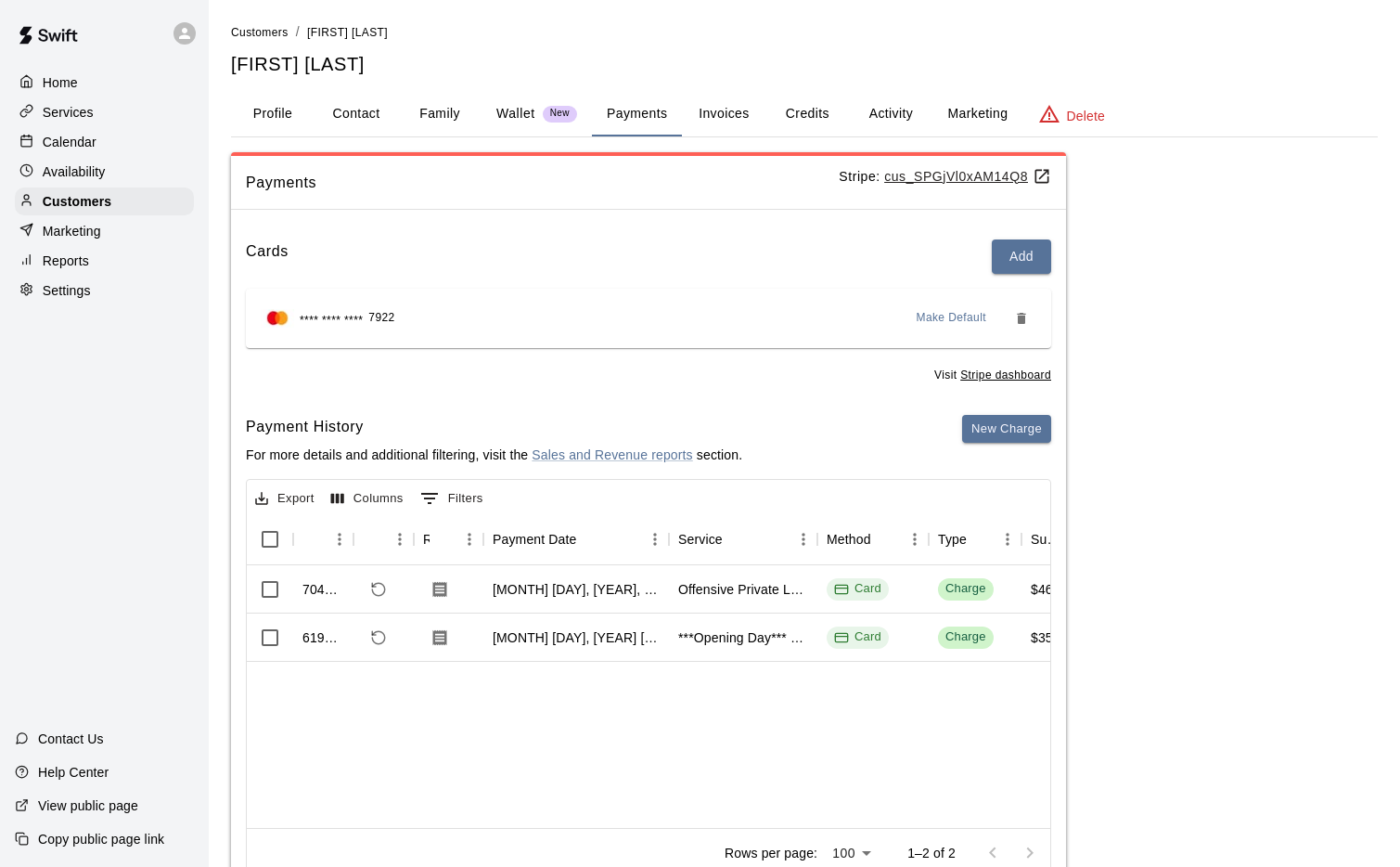 click on "Wallet" at bounding box center [516, 113] 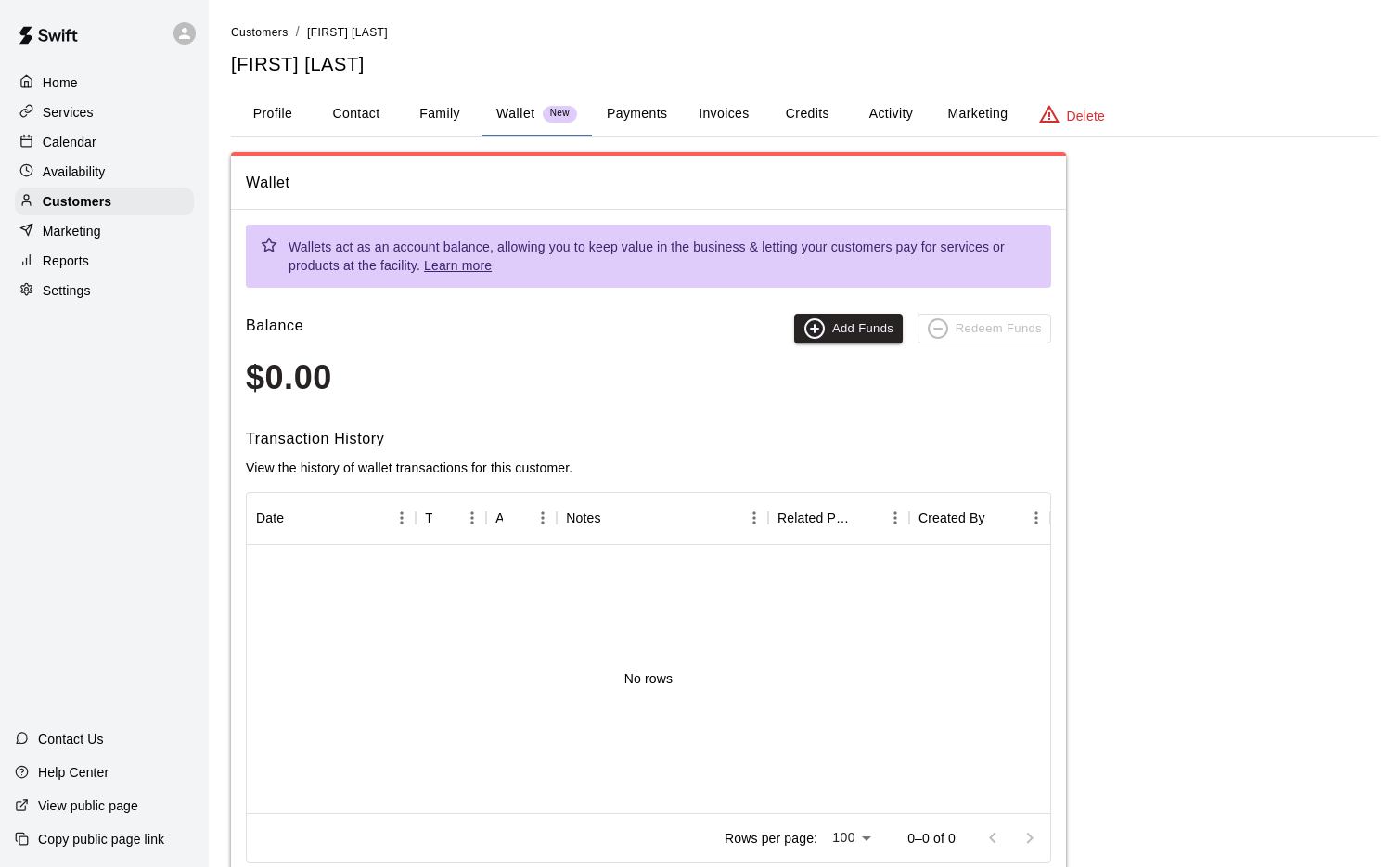 click on "Family" at bounding box center (440, 114) 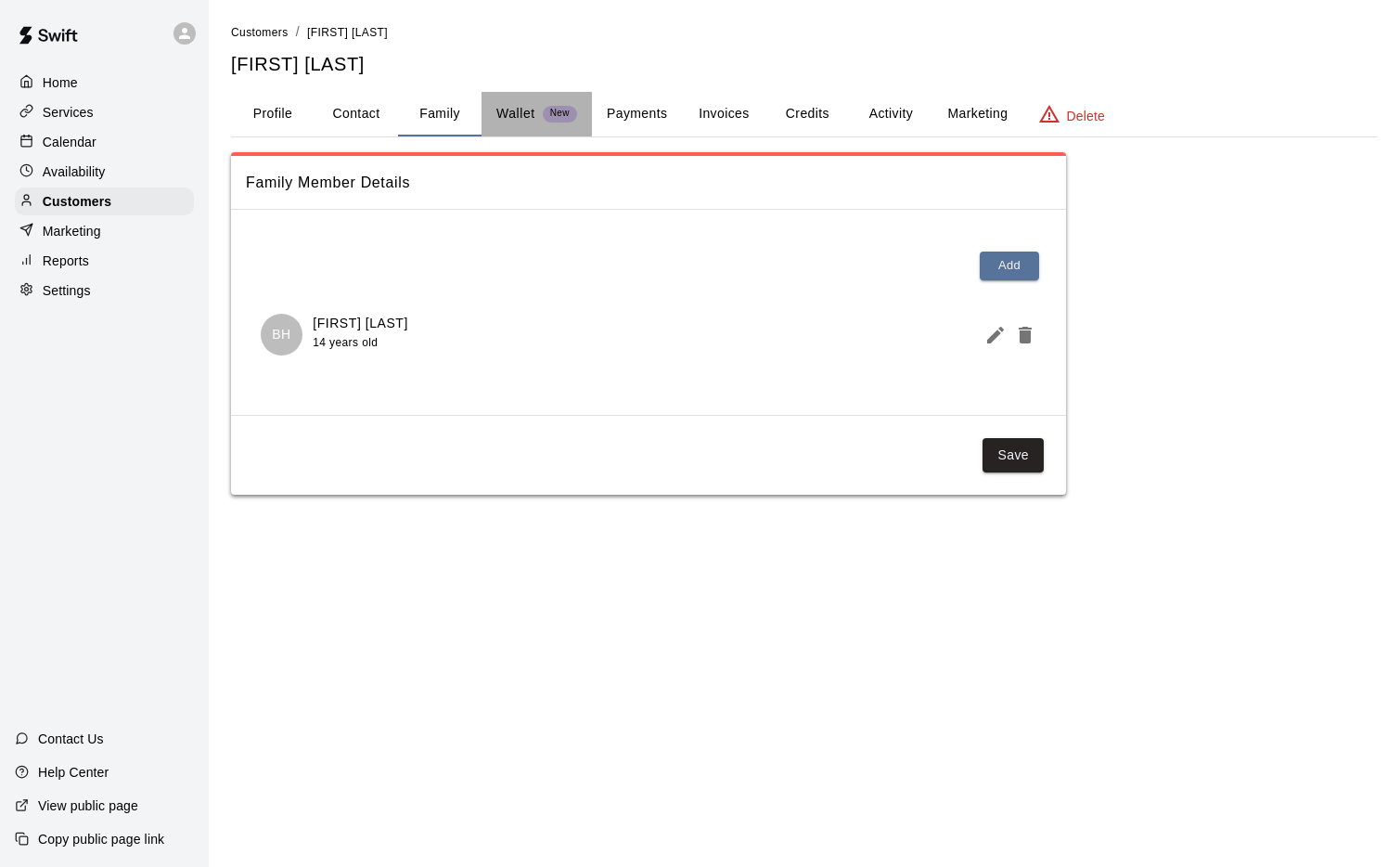 click on "Wallet" at bounding box center [516, 113] 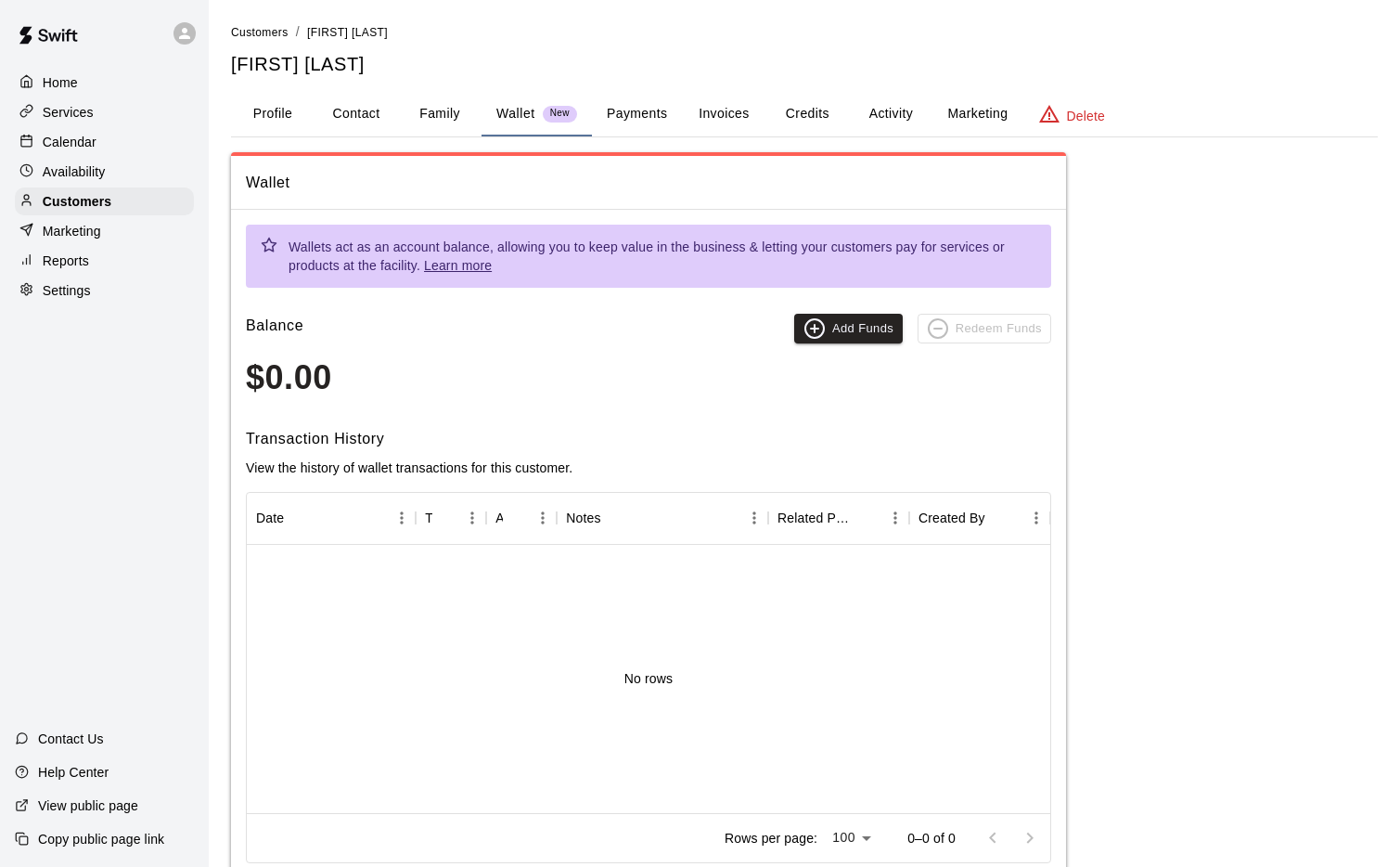 click on "Payments" at bounding box center (636, 114) 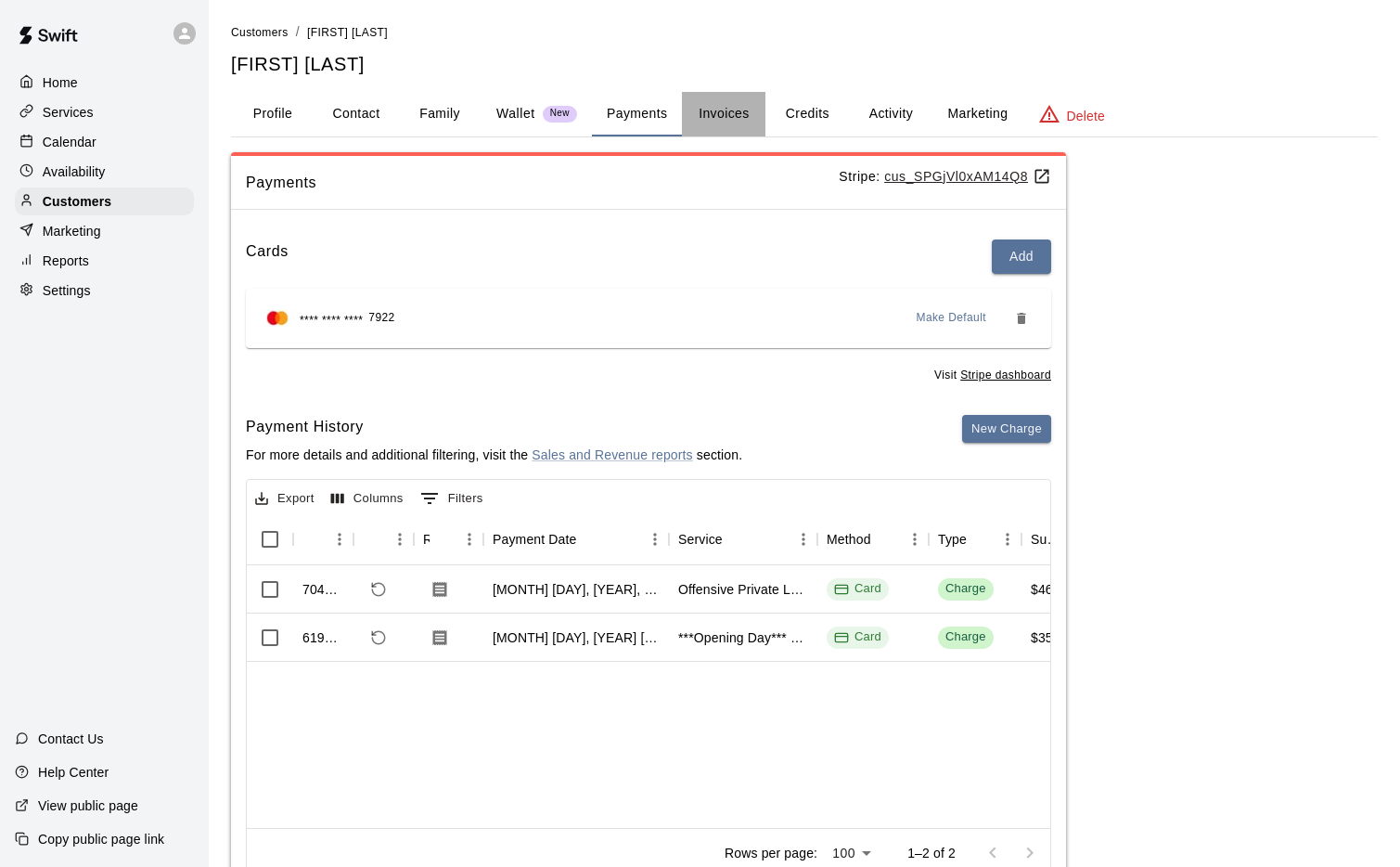 click on "Invoices" at bounding box center [724, 114] 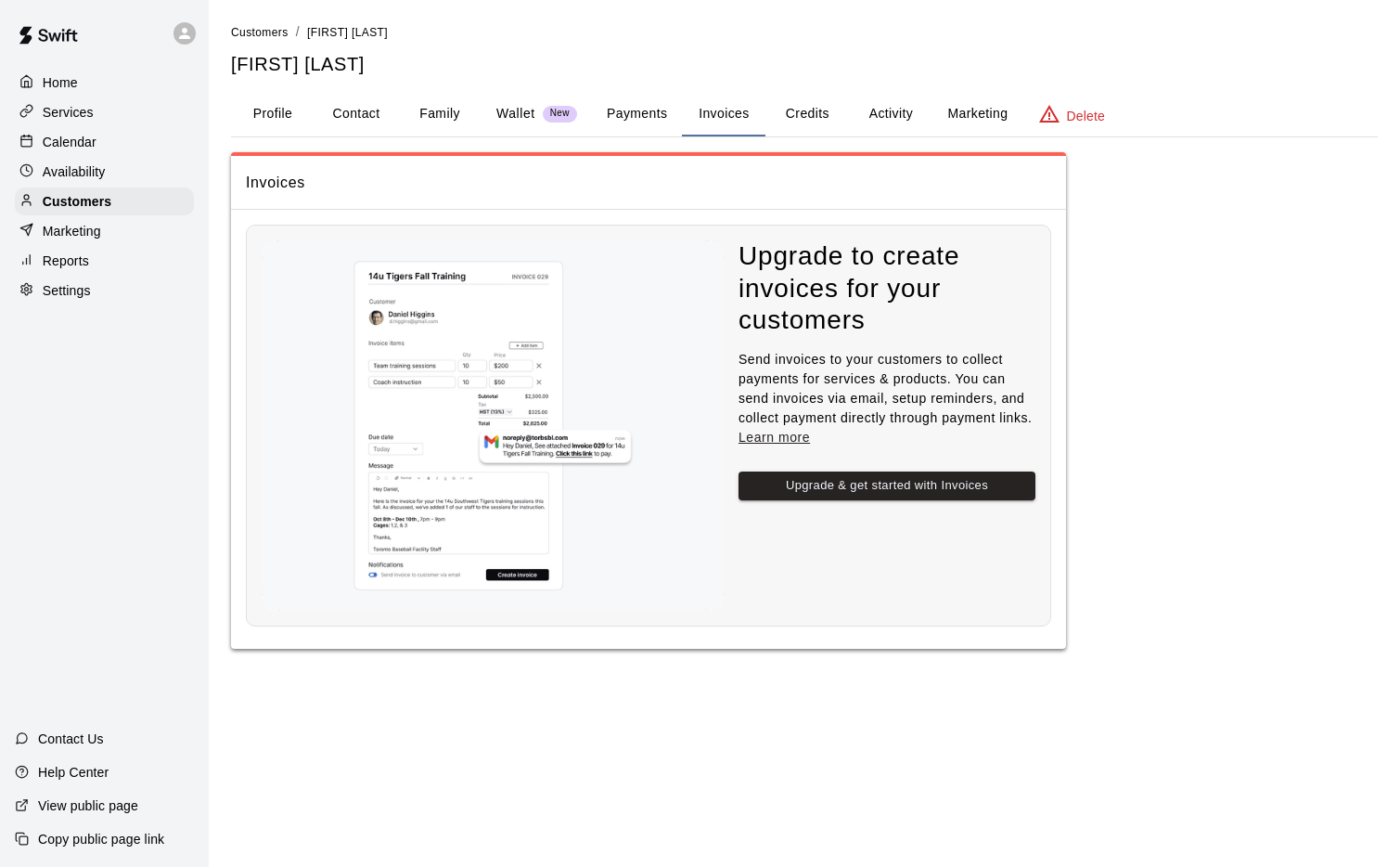 click on "Family" at bounding box center (440, 114) 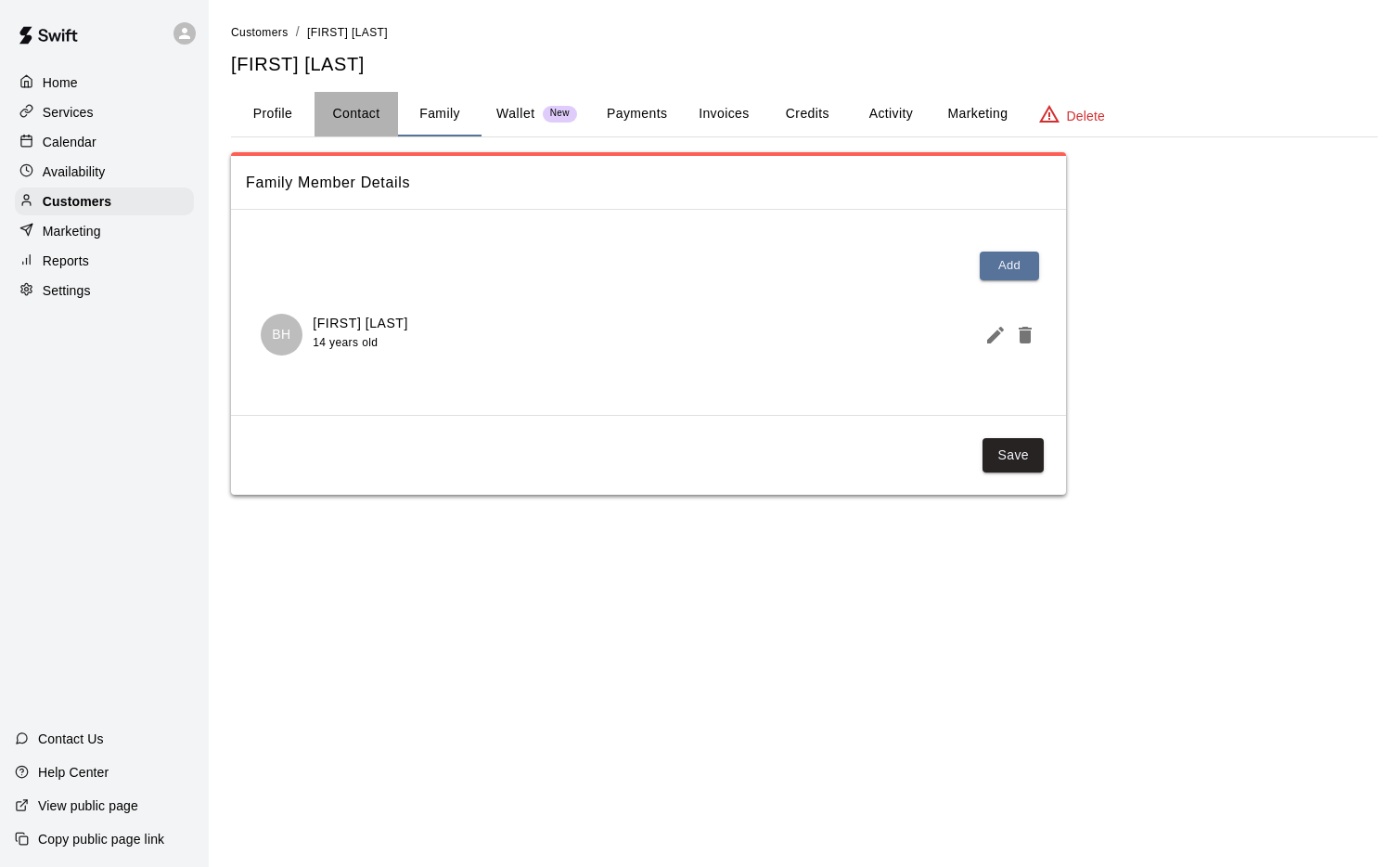 click on "Contact" at bounding box center (356, 114) 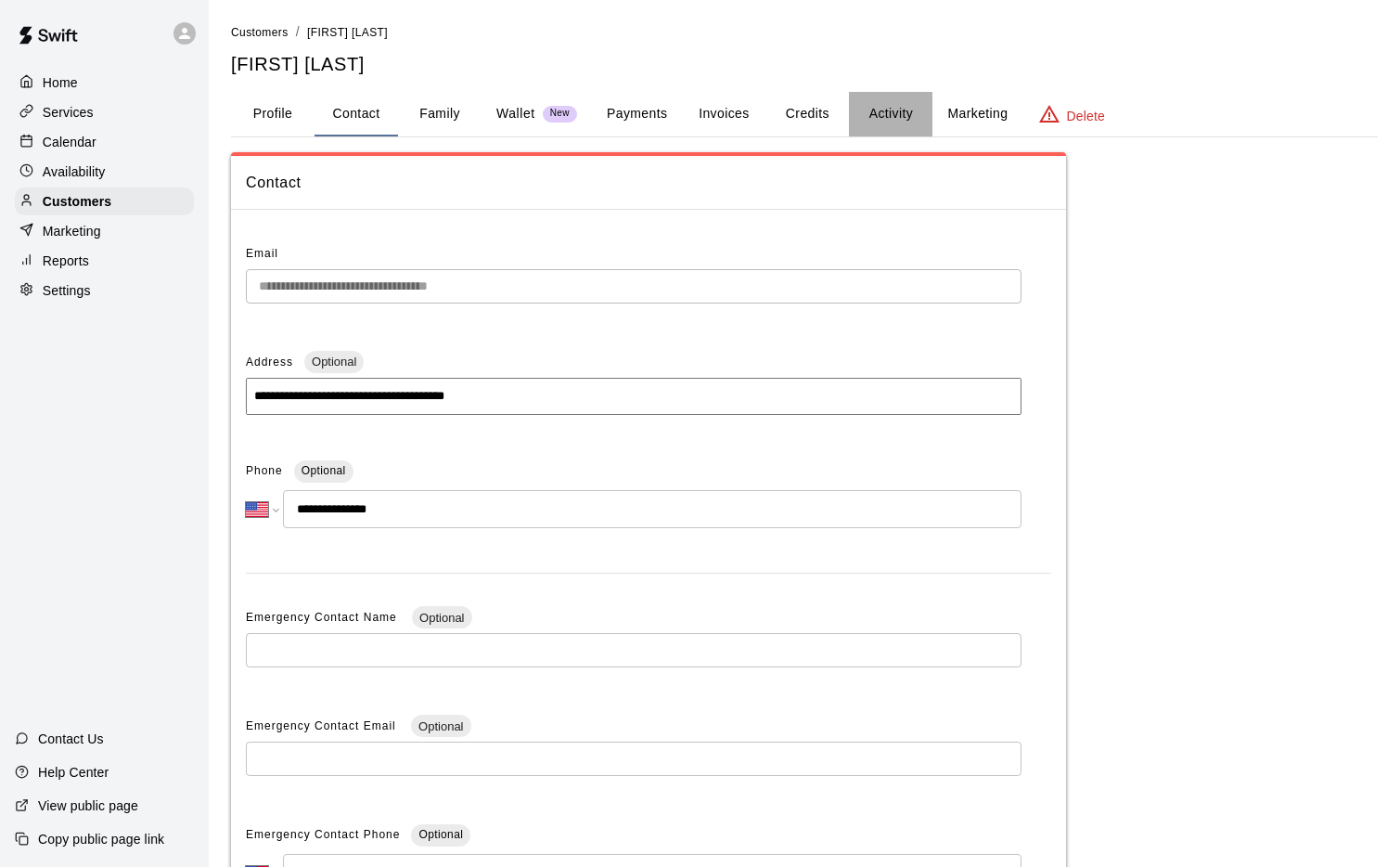 click on "Activity" at bounding box center [891, 114] 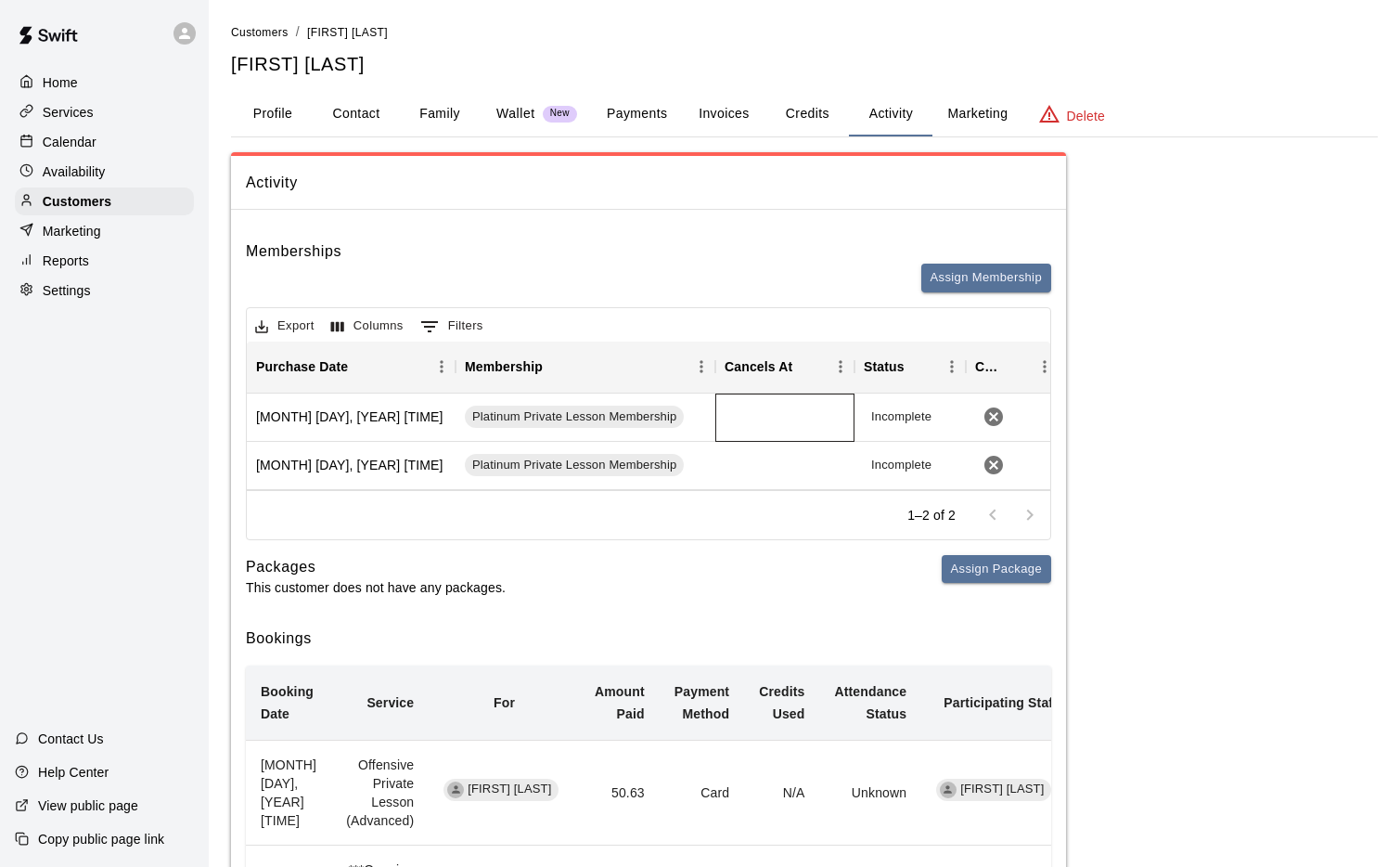 click at bounding box center (785, 418) 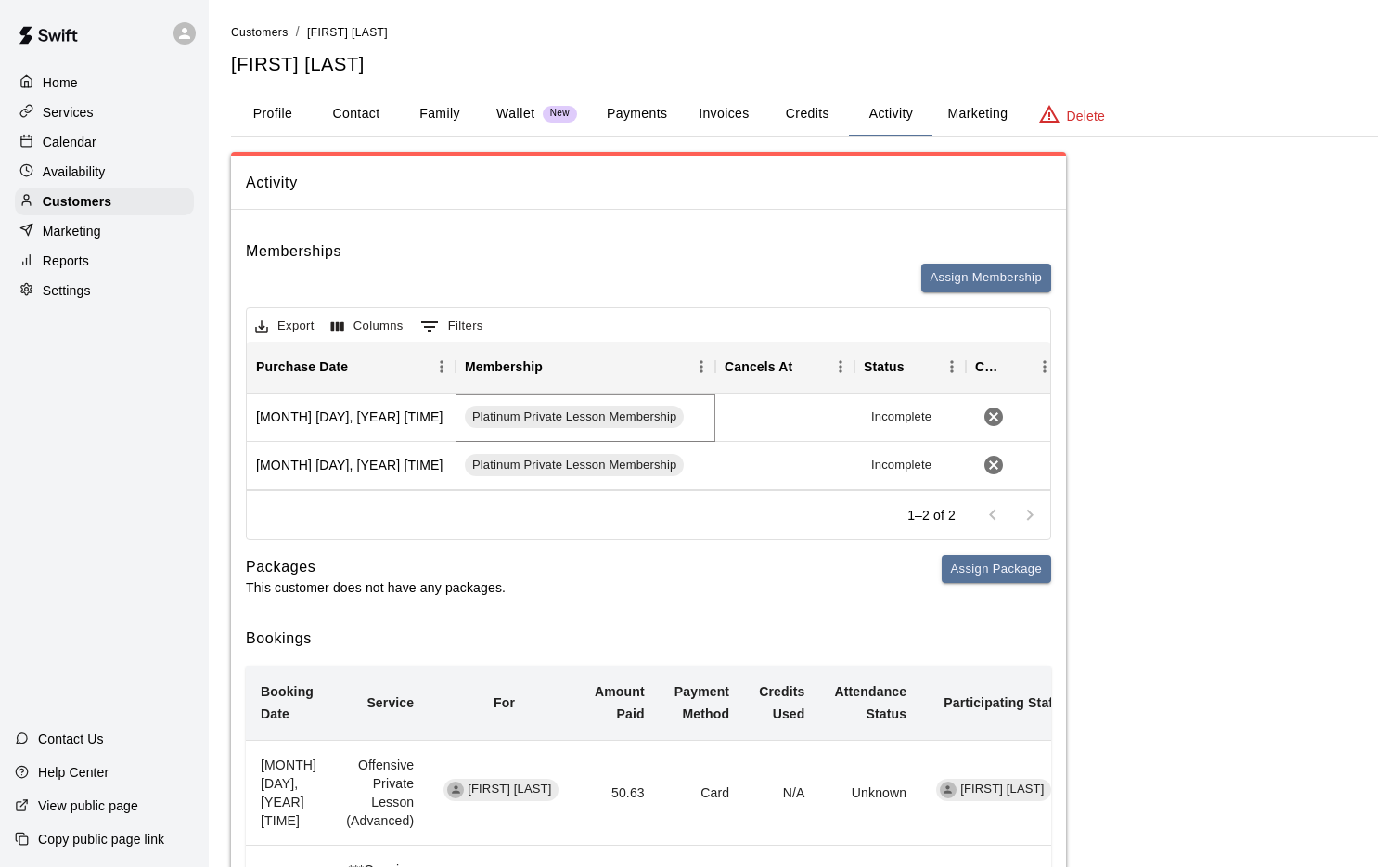 click on "Platinum Private Lesson Membership" at bounding box center (574, 417) 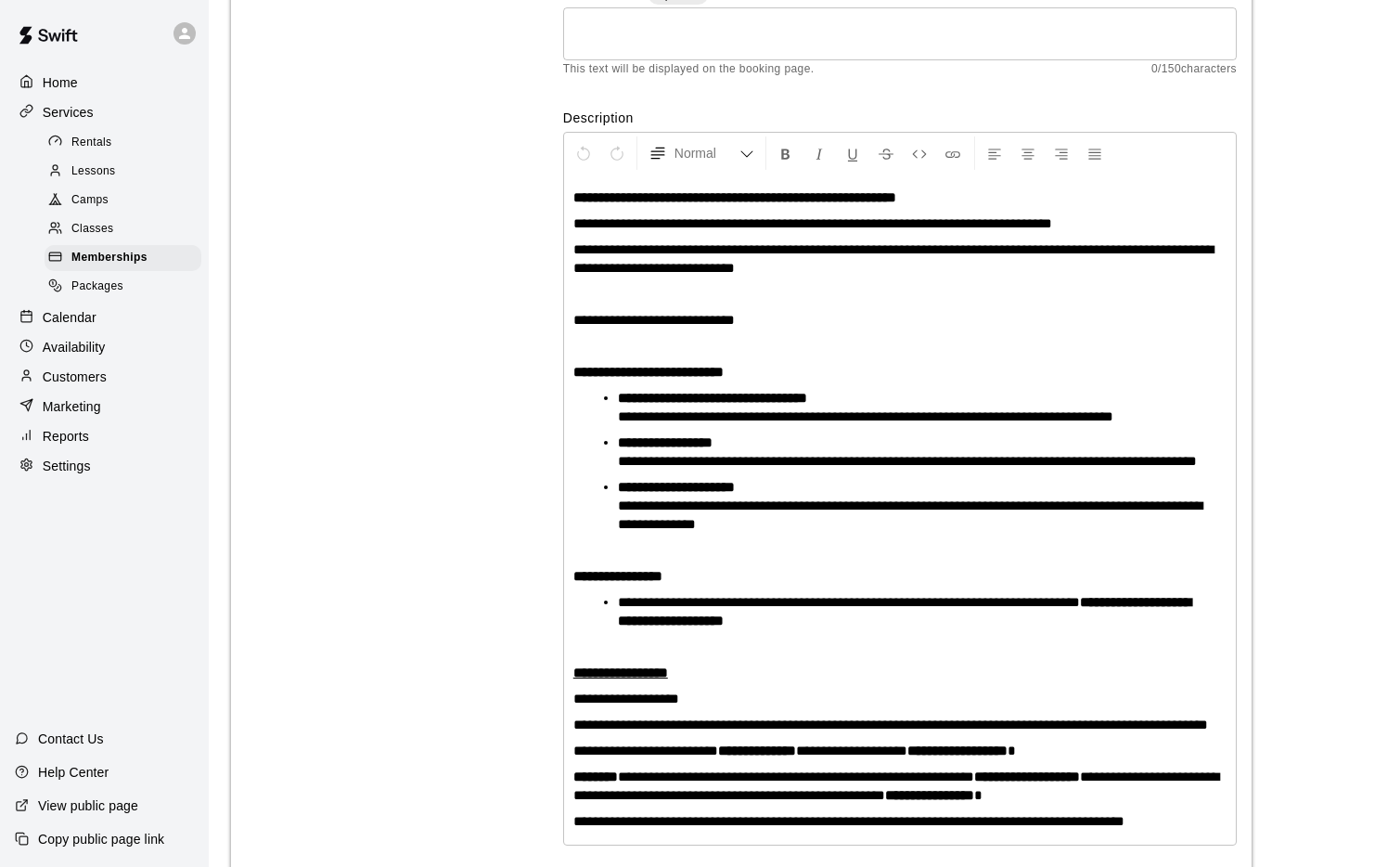 scroll, scrollTop: 0, scrollLeft: 0, axis: both 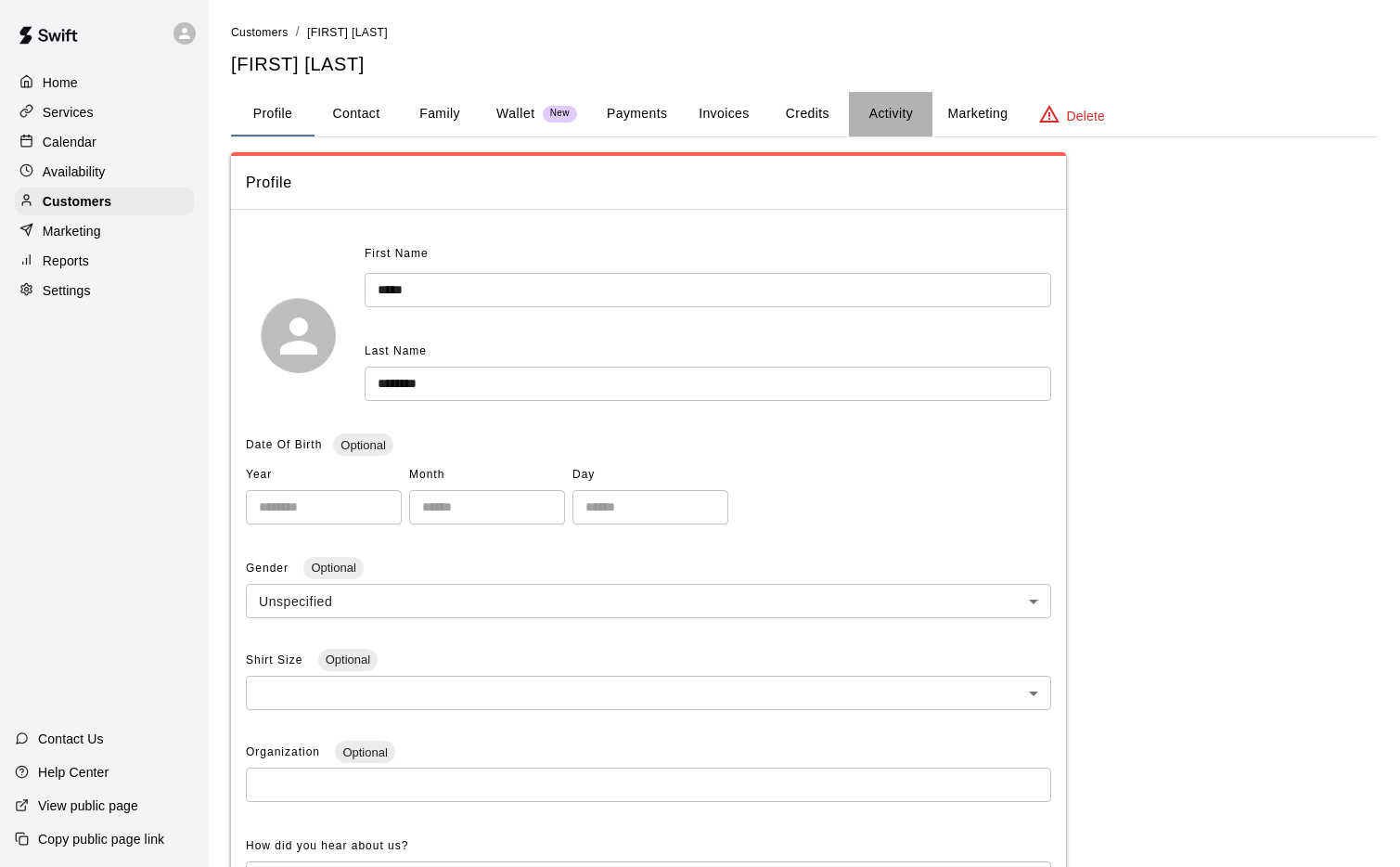 click on "Activity" at bounding box center (891, 114) 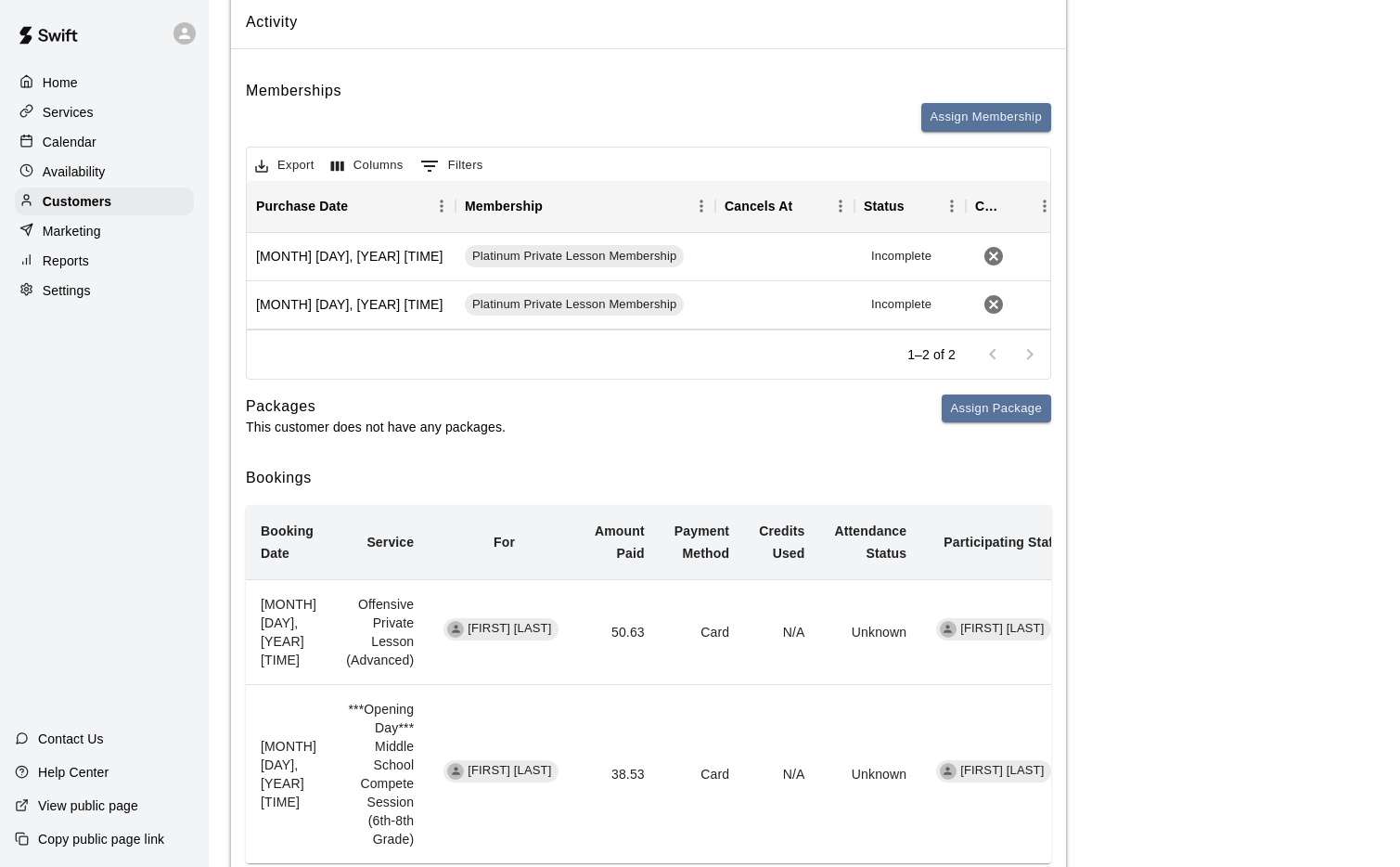 scroll, scrollTop: 81, scrollLeft: 0, axis: vertical 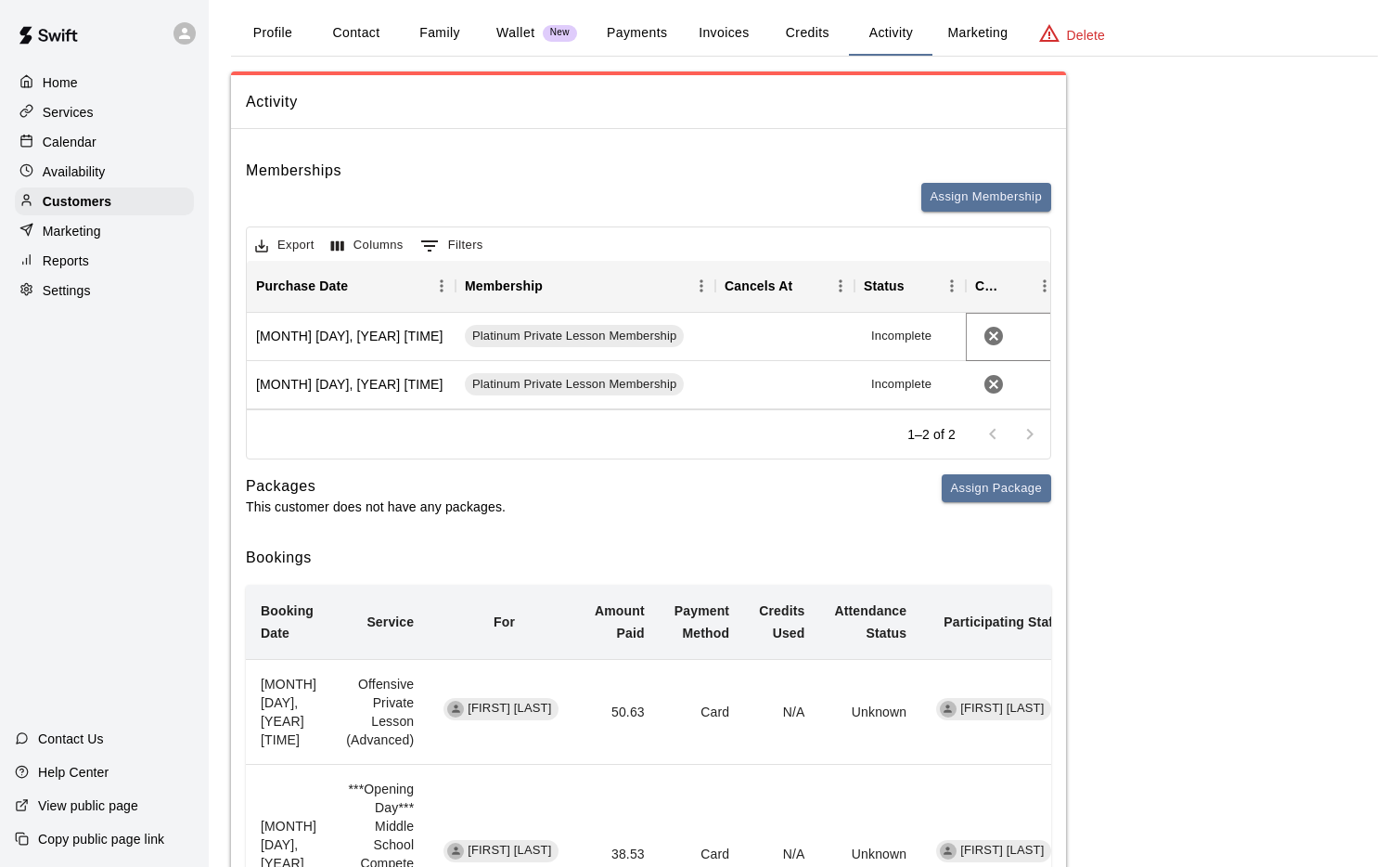 click 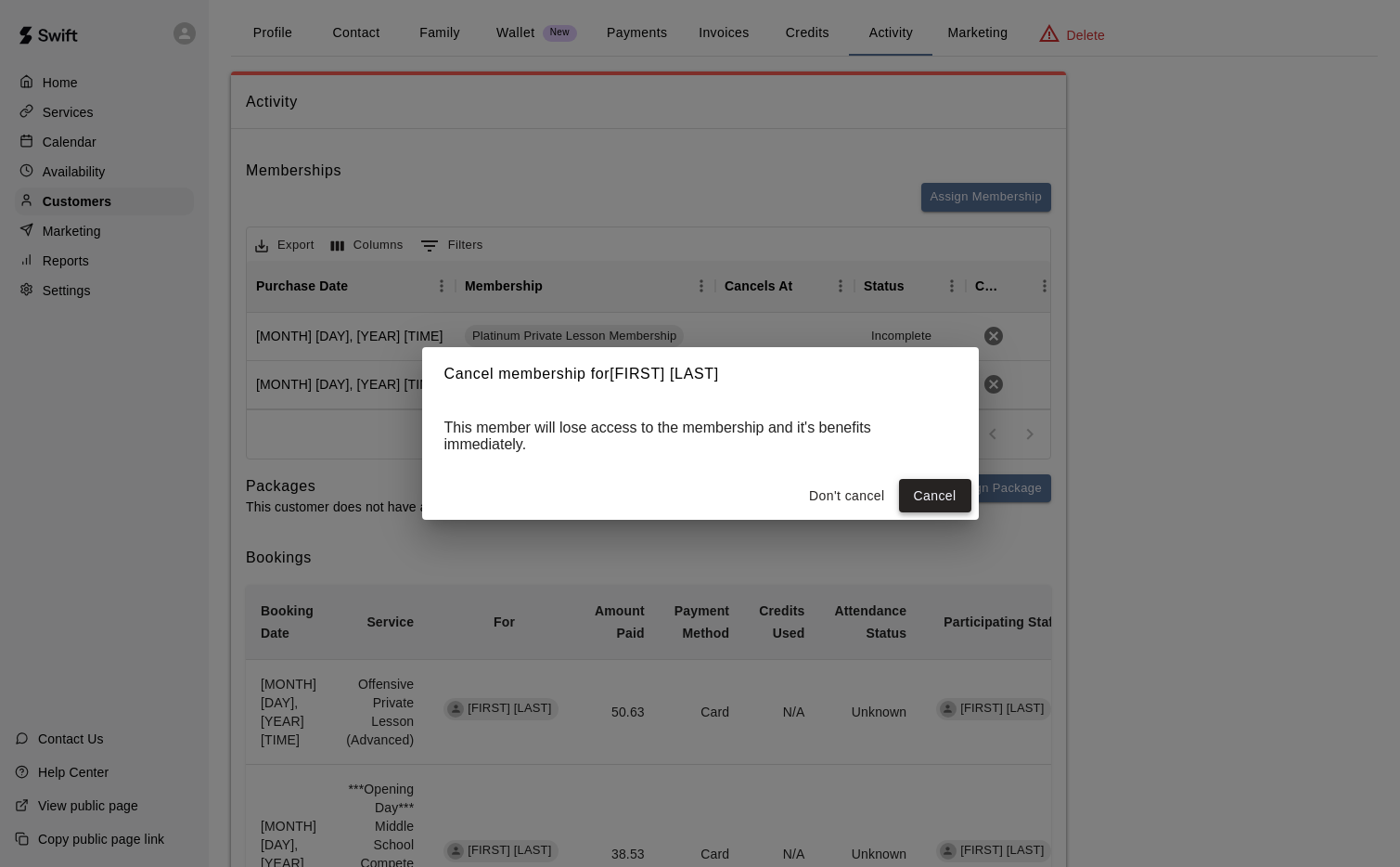 click on "Cancel" at bounding box center (935, 496) 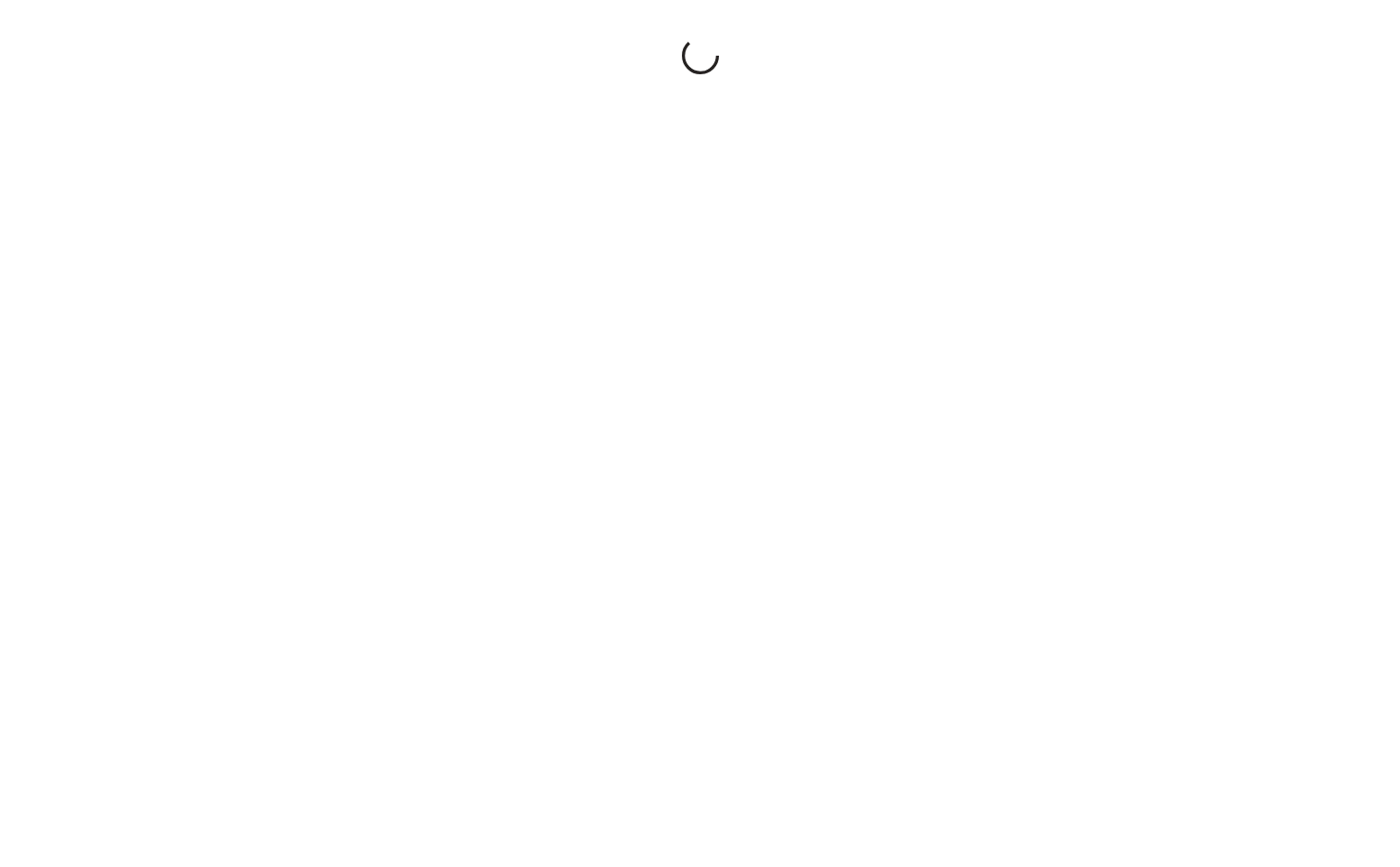 scroll, scrollTop: 0, scrollLeft: 0, axis: both 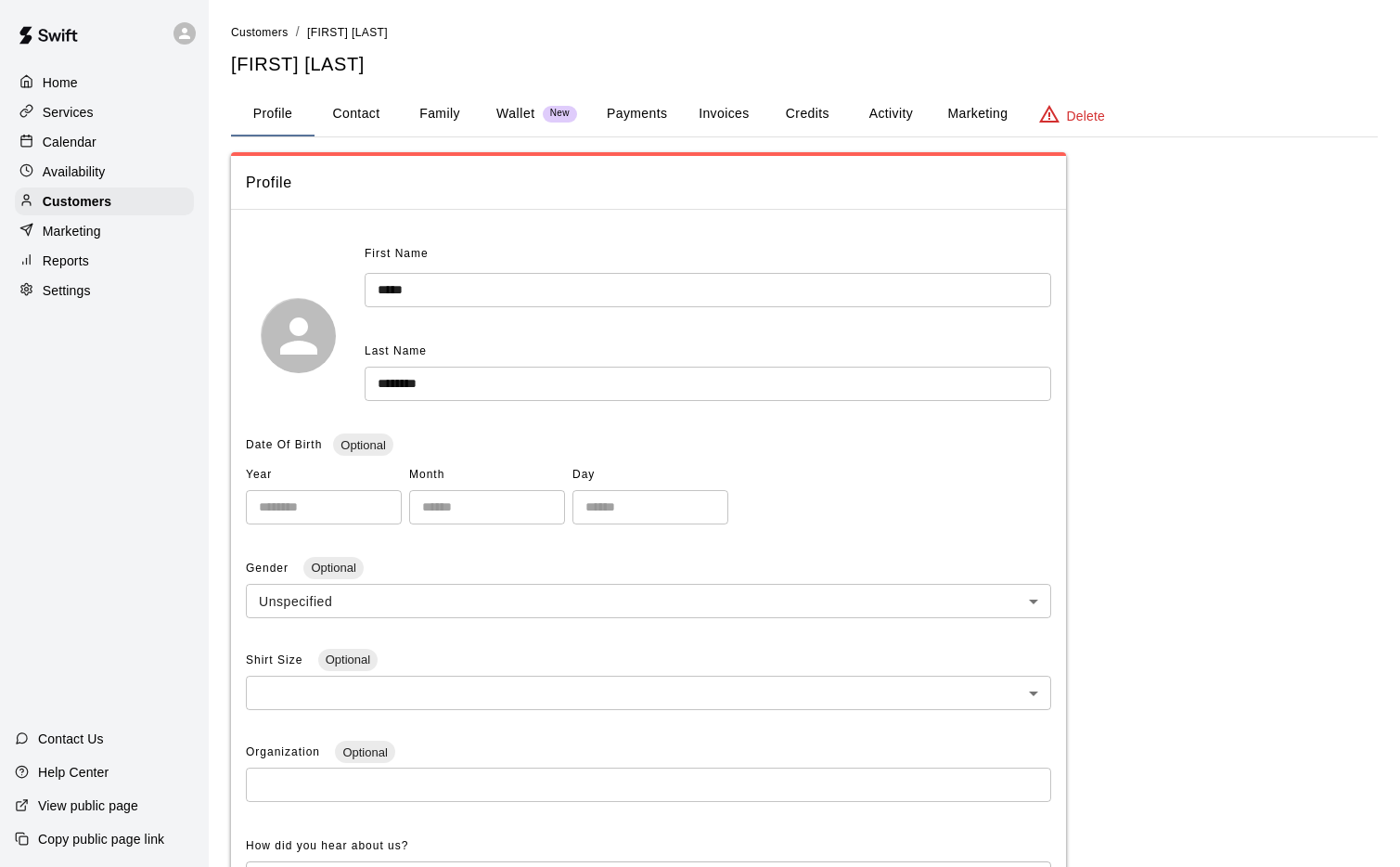 click on "Invoices" at bounding box center [724, 114] 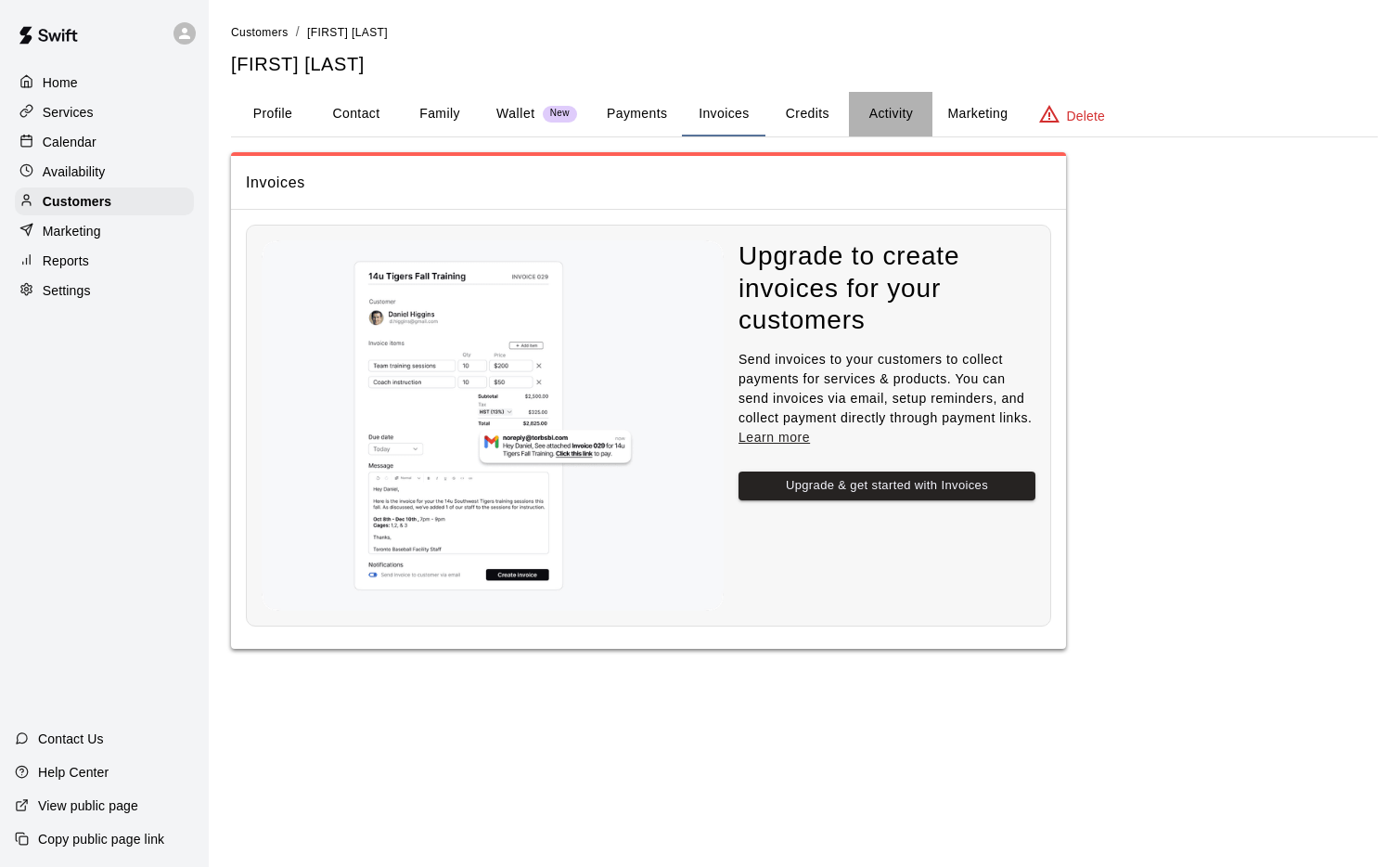 click on "Activity" at bounding box center [891, 114] 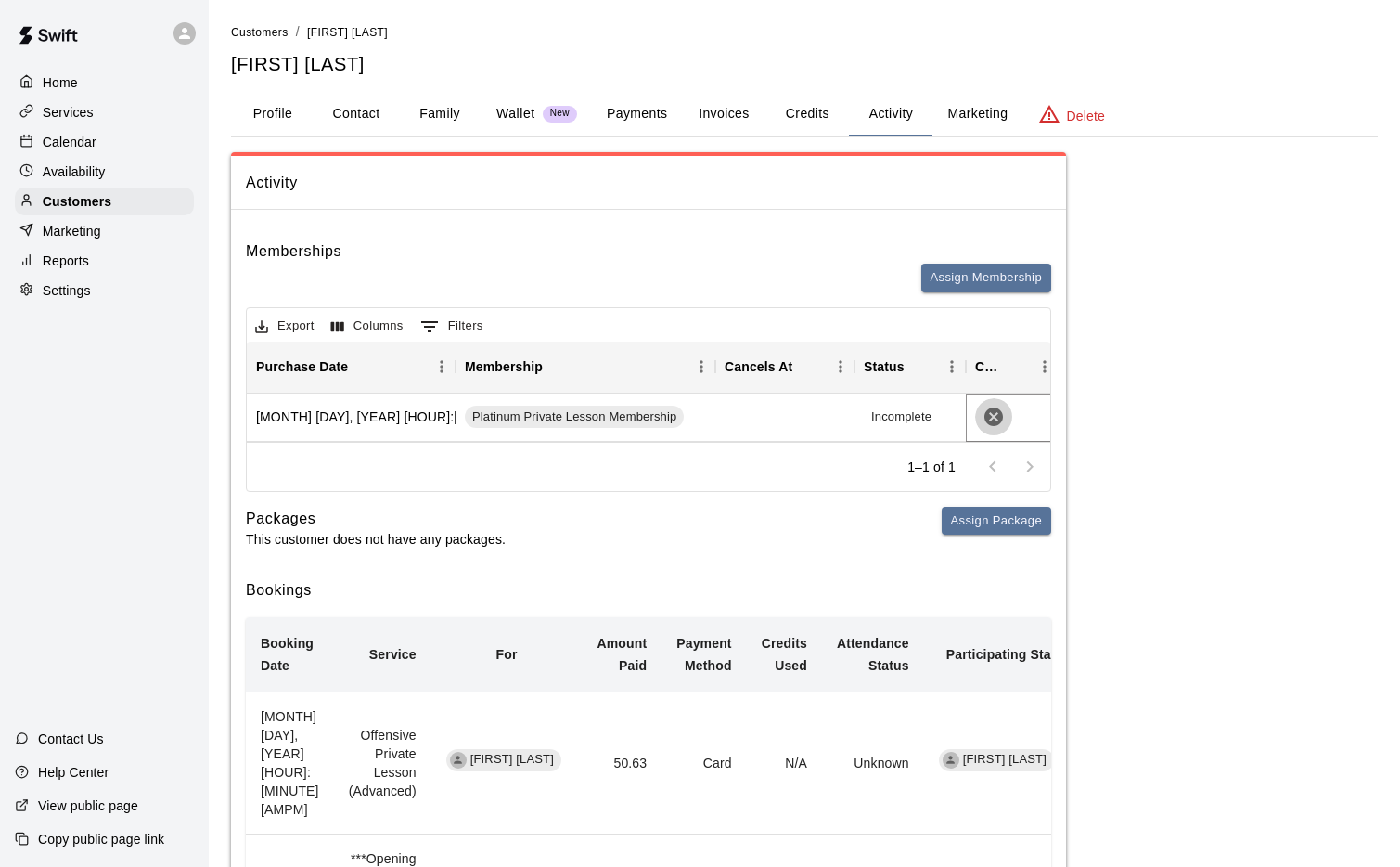click 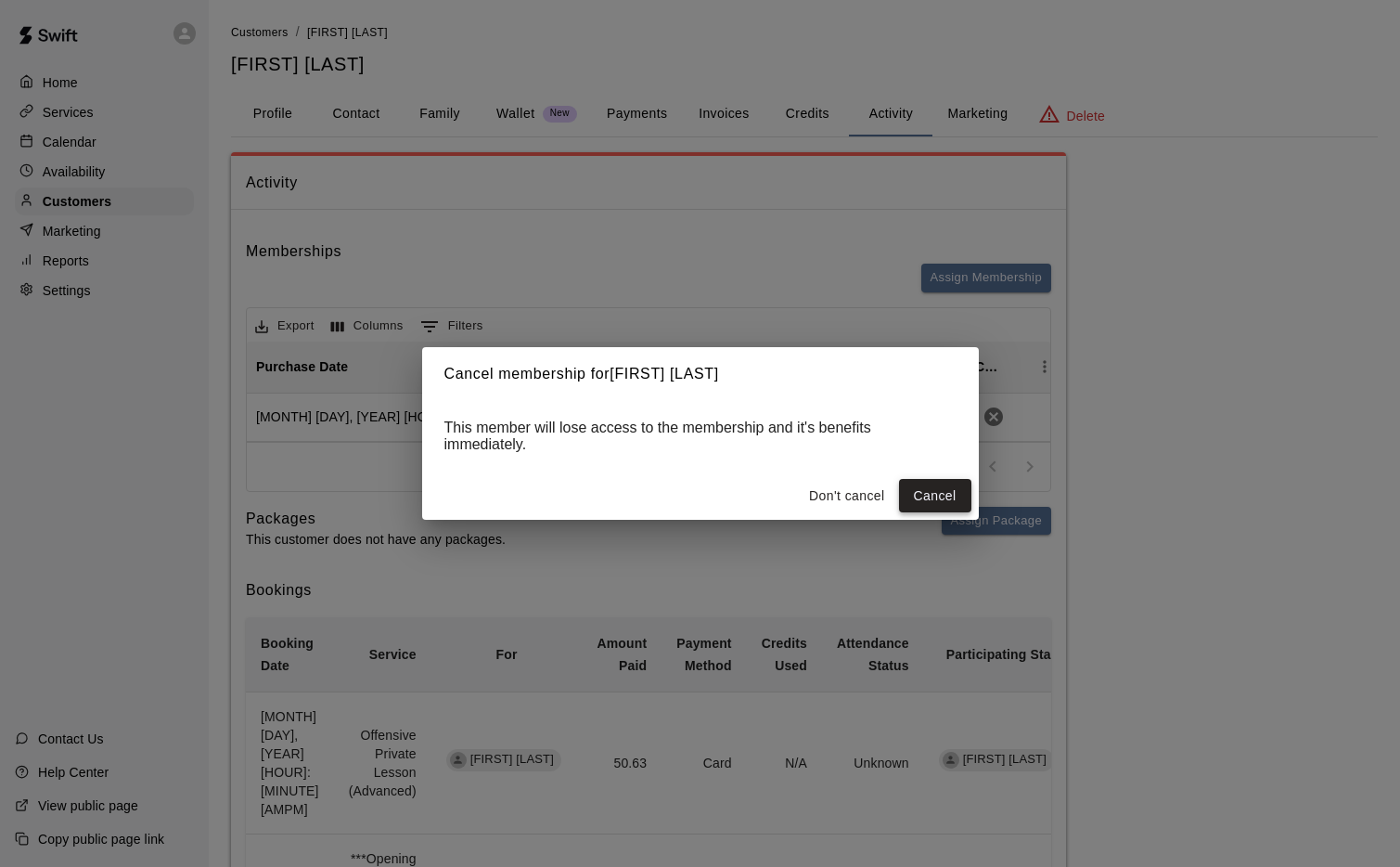 click on "Cancel" at bounding box center [935, 496] 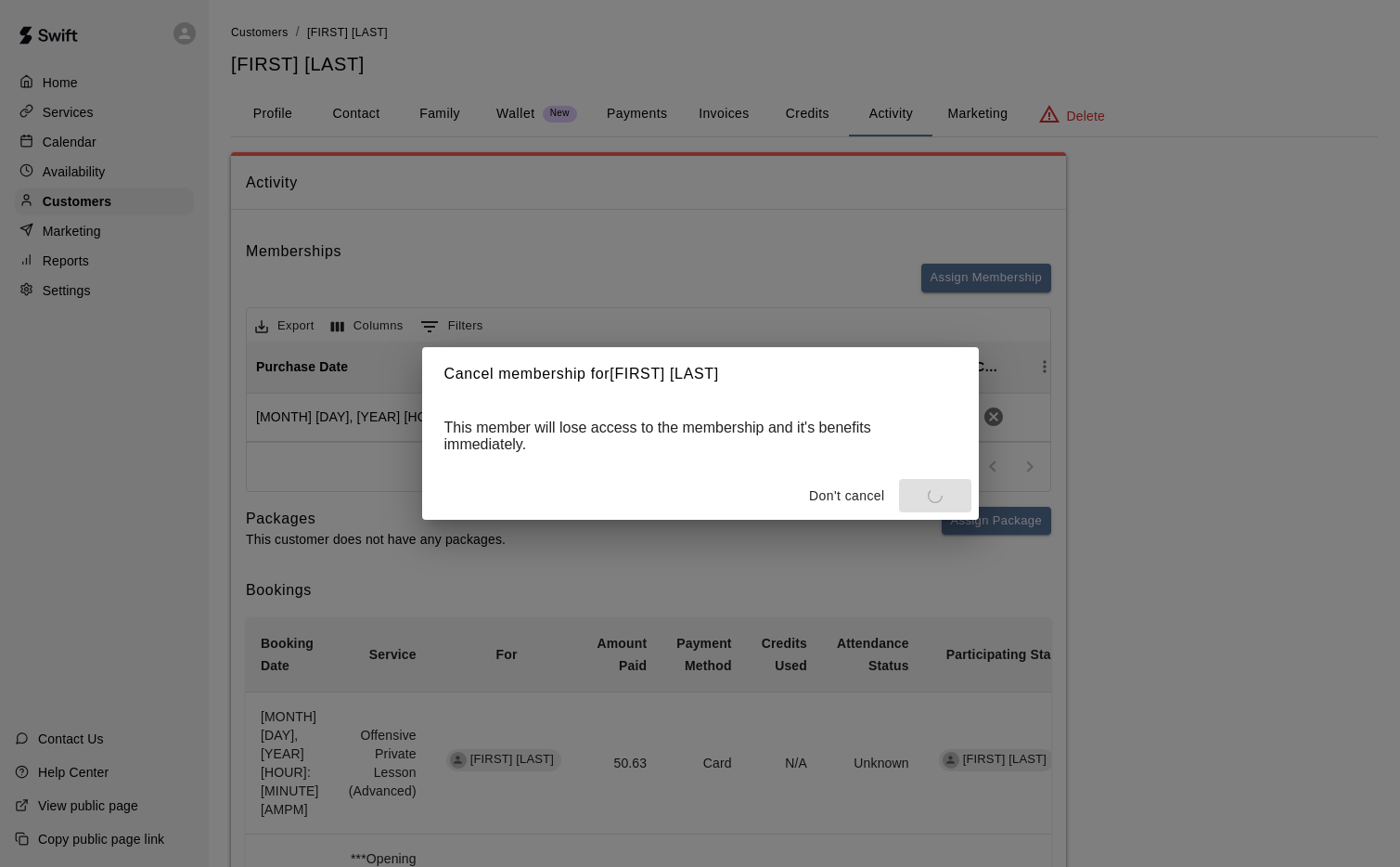 drag, startPoint x: 1147, startPoint y: 268, endPoint x: 1079, endPoint y: 290, distance: 71.470274 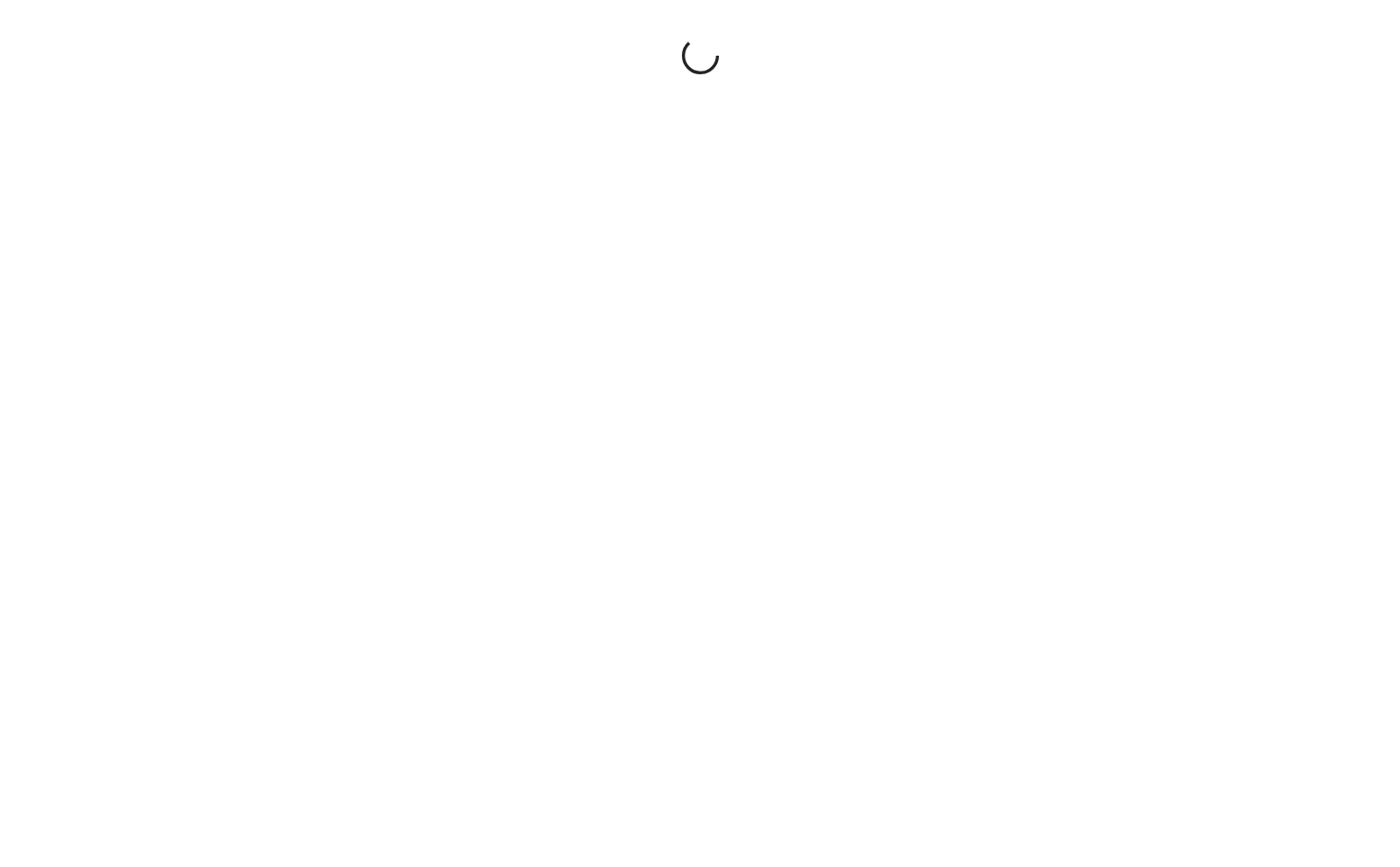 scroll, scrollTop: 0, scrollLeft: 0, axis: both 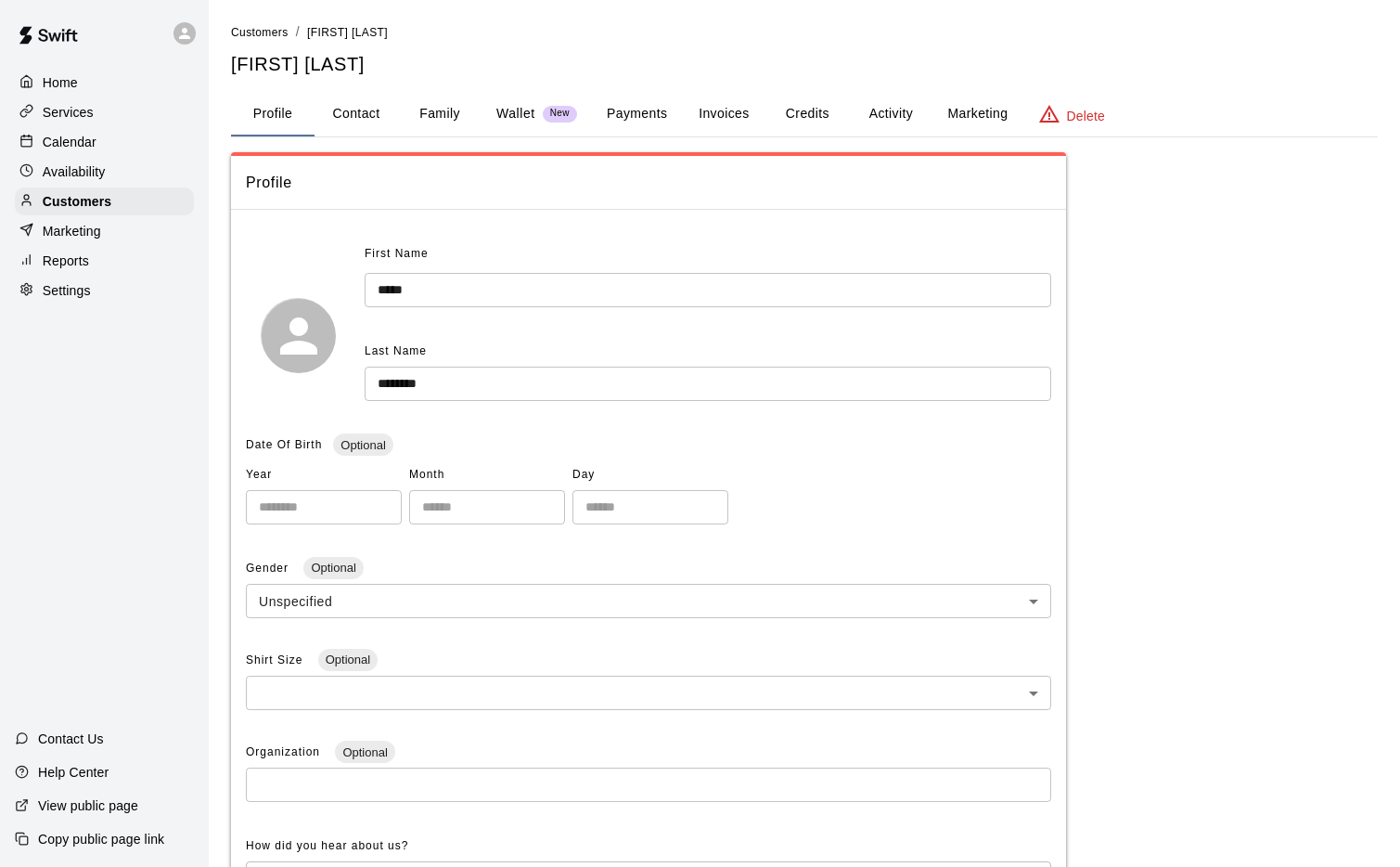 click on "Activity" at bounding box center (891, 114) 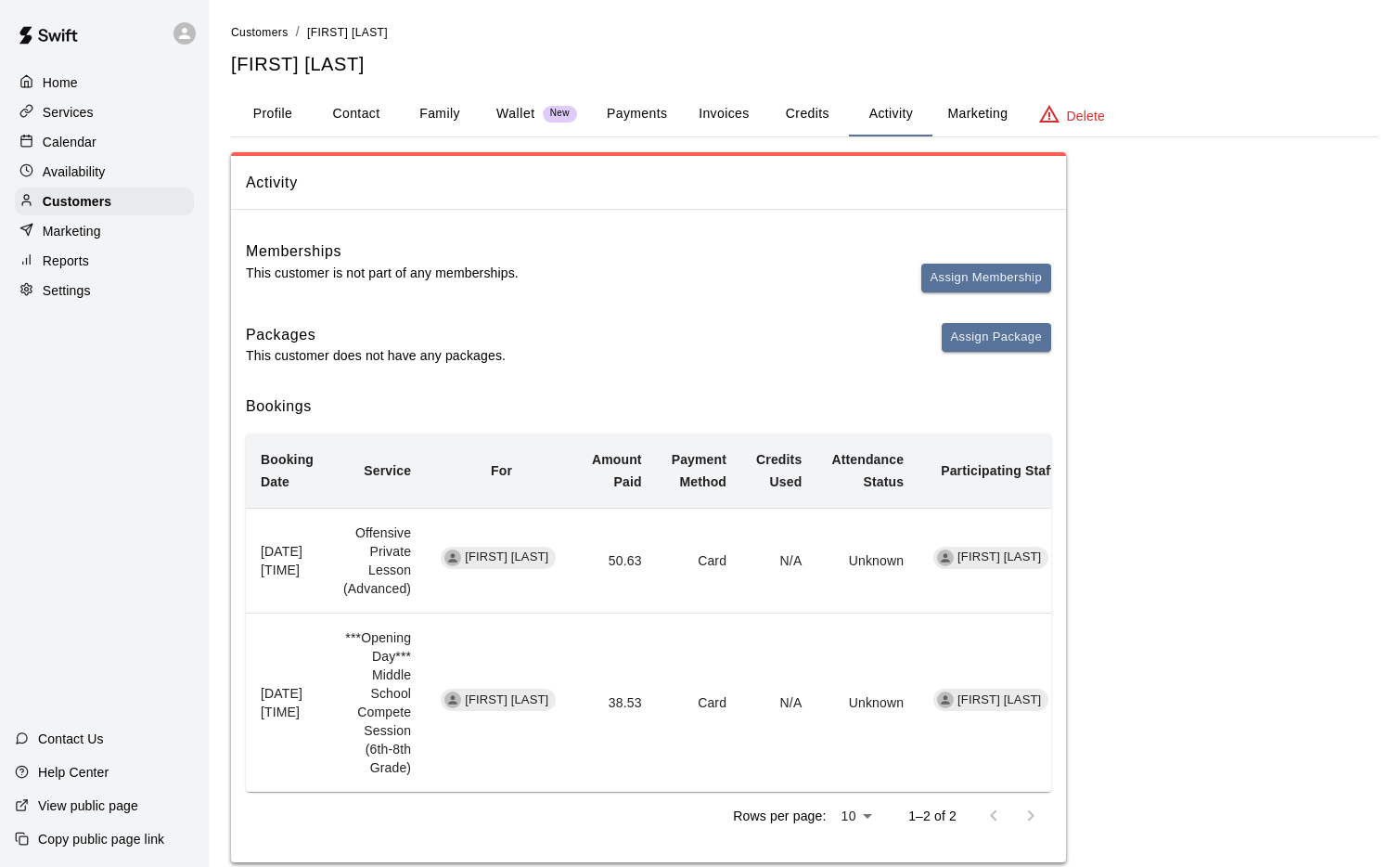 click on "Assign Membership" at bounding box center [986, 286] 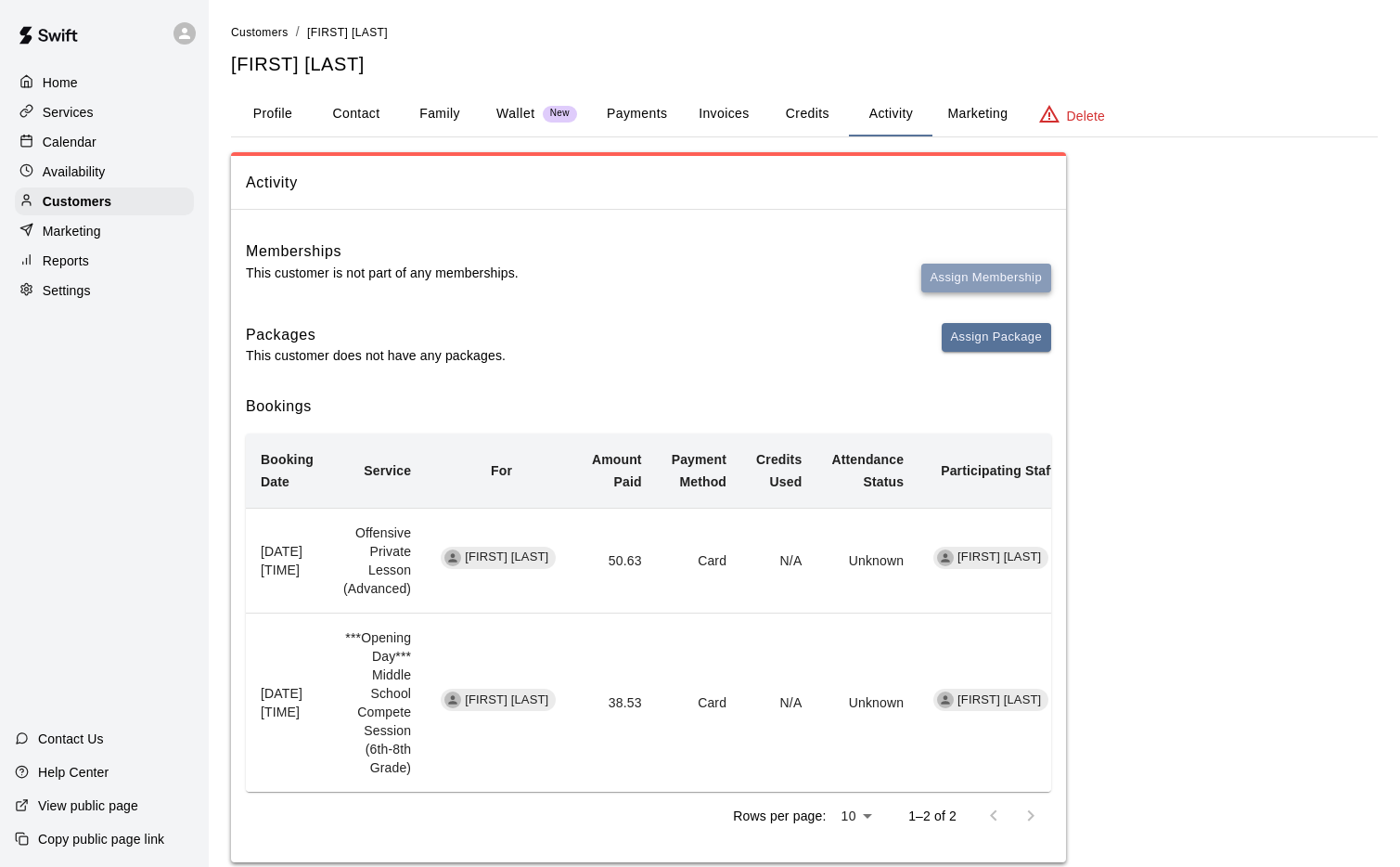click on "Assign Membership" at bounding box center (986, 278) 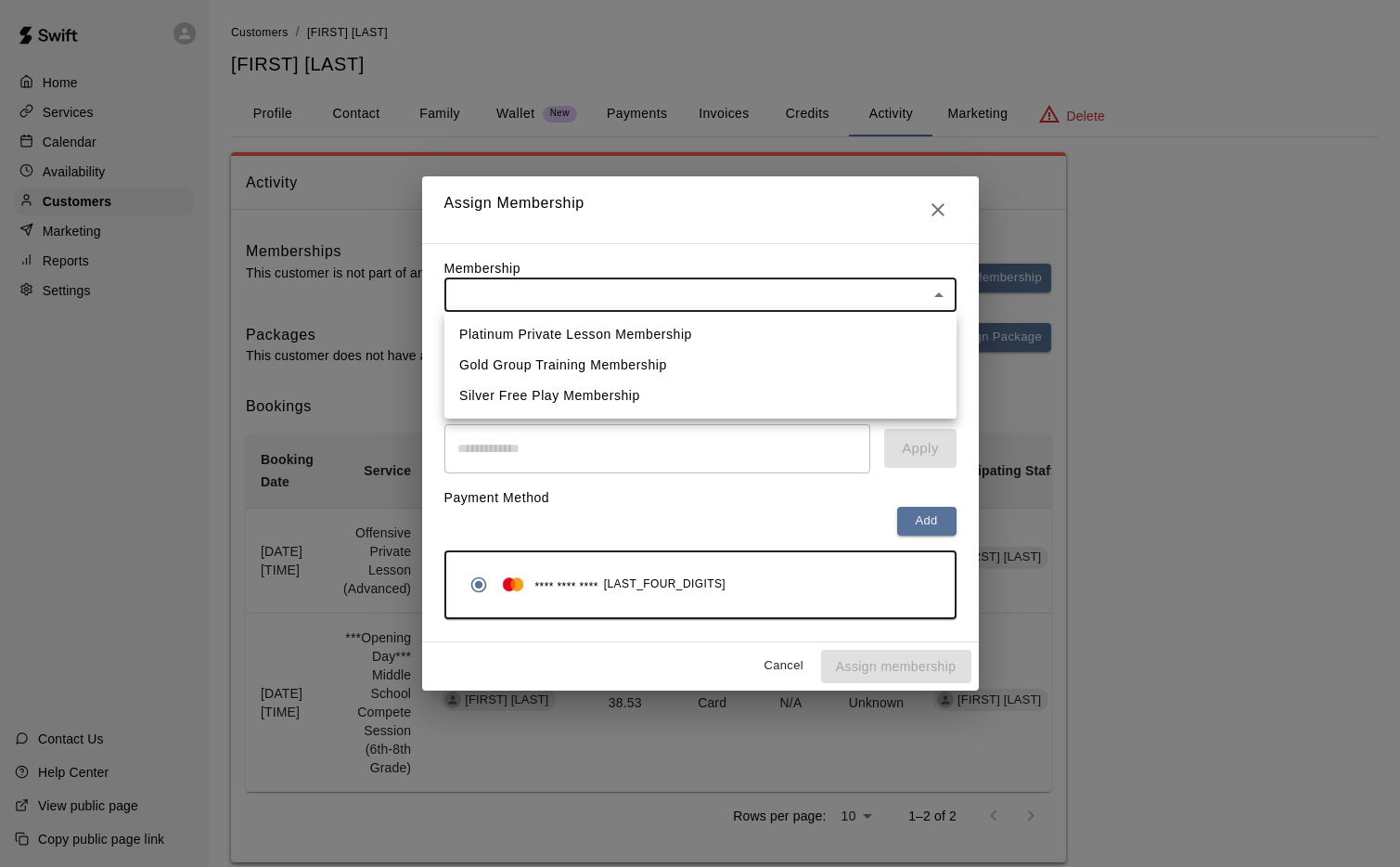 click on "Home Services Calendar Availability Customers Marketing Reports Settings Contact Us Help Center View public page Copy public page link Customers / Brent Heidenis Brent Heidenis Profile Contact Family Wallet New Payments Invoices Credits Activity Marketing Delete Activity Memberships This customer is not part of any memberships. Assign Membership Packages This customer does not have any packages. Assign Package Bookings Booking Date   Service For Amount Paid Payment Method Credits Used Attendance Status Participating Staff July 24, 2025 3:00 PM Offensive Private Lesson (Advanced)  Braden Heidenis 50.63 Card N/A Unknown Jerimee Moses June 13, 2025 5:00 PM ***Opening Day*** Middle School Compete Session (6th-8th Grade) Braden Heidenis 38.53 Card N/A Unknown Jerimee Moses Rows per page: 10 ** 1–2 of 2 /customers/231521 Close cross-small Assign Membership Membership ​ ​ Payment Summary Coupon Code ​ Apply Payment Method   Add **** **** **** 7922 Cancel Assign membership Platinum Private Lesson Membership" at bounding box center (700, 449) 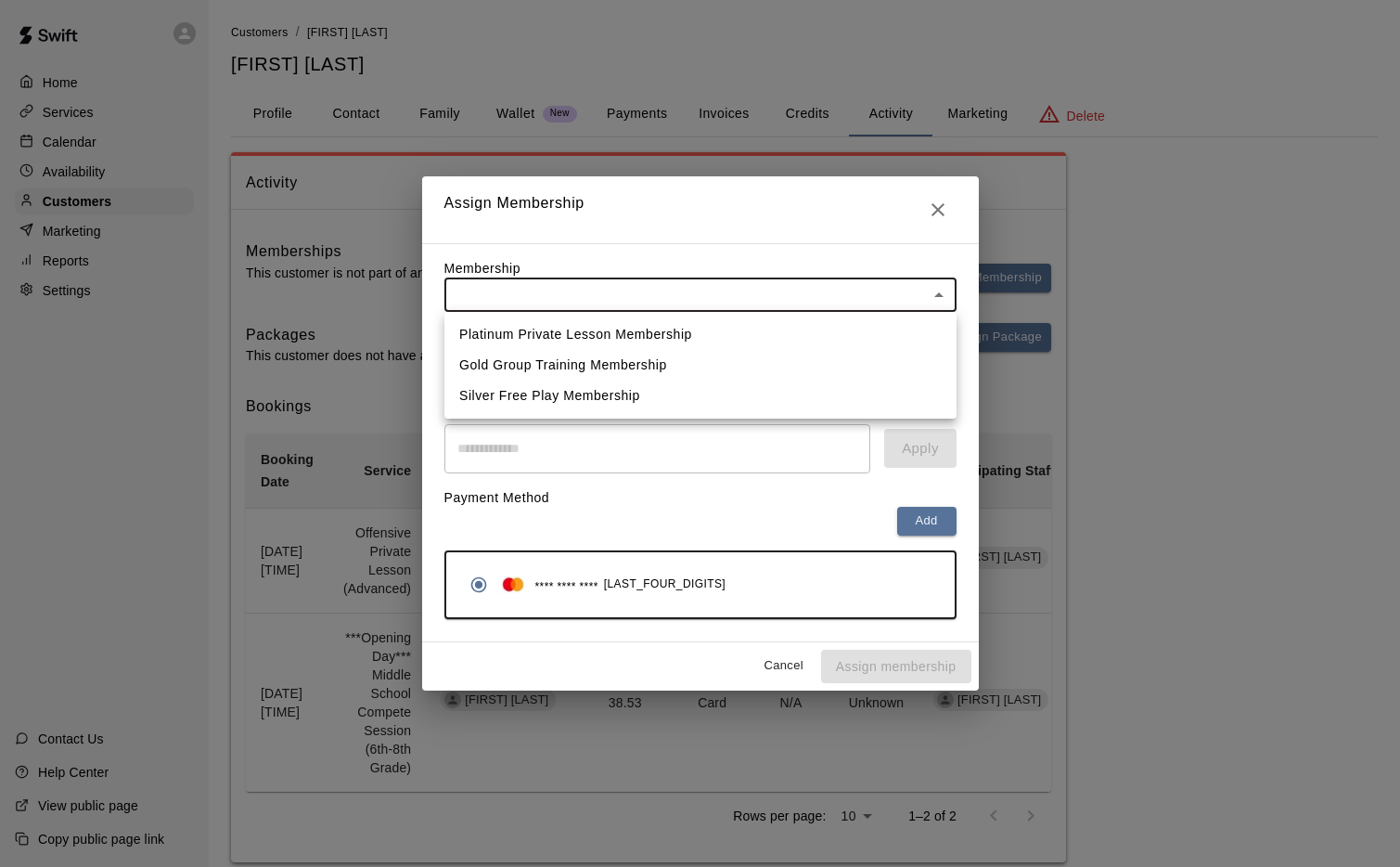 click on "Platinum Private Lesson Membership" at bounding box center (700, 334) 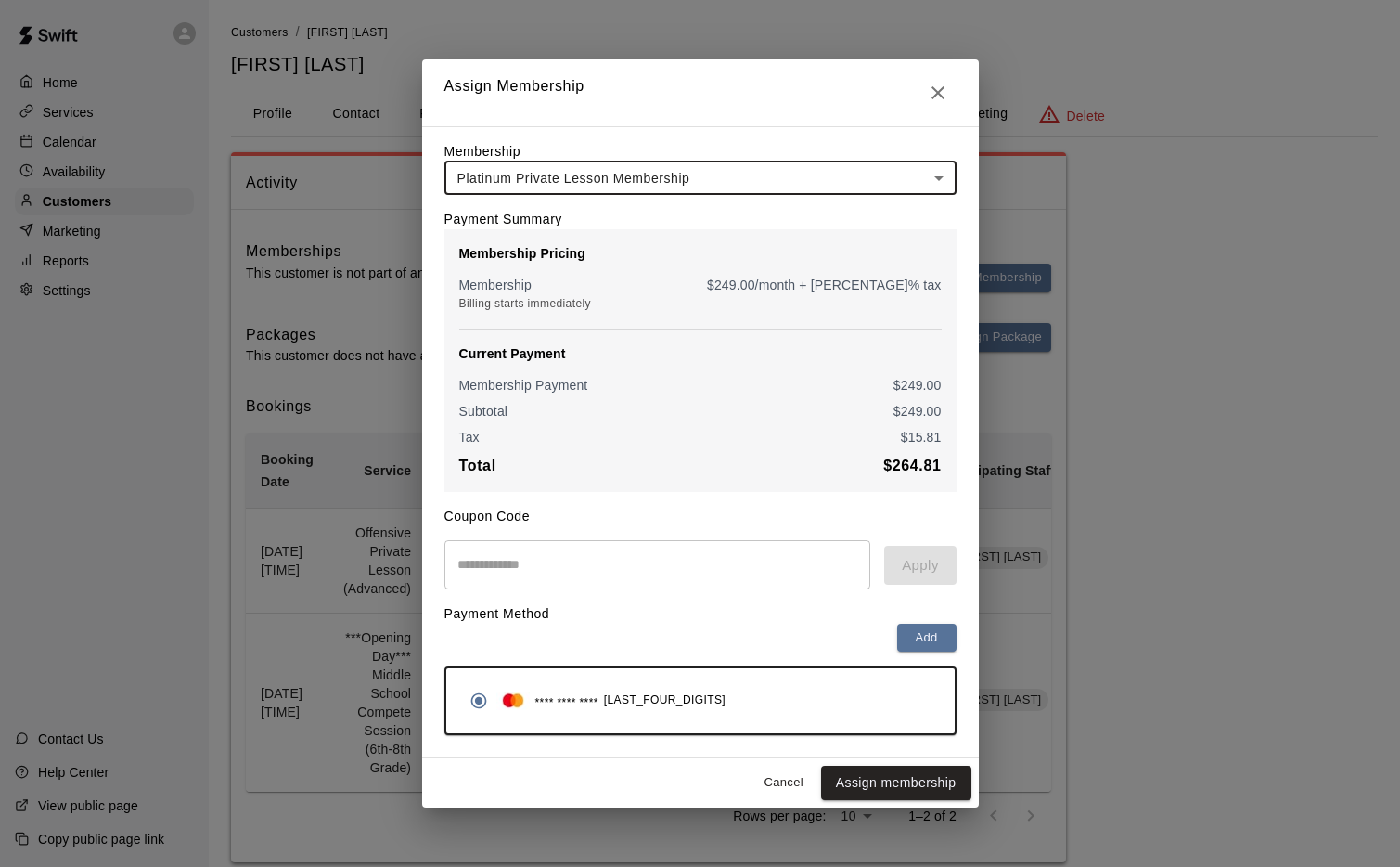 click at bounding box center [658, 564] 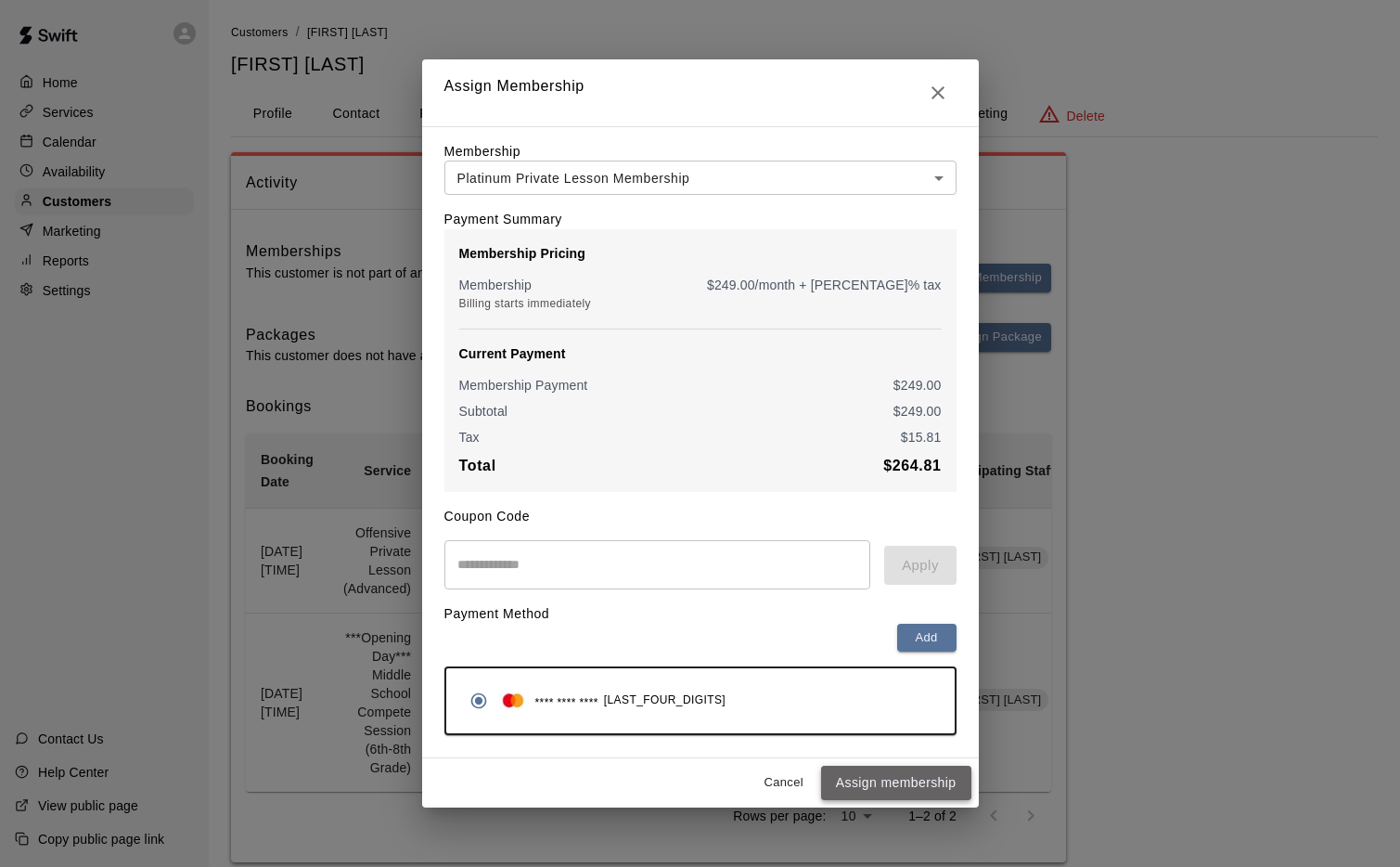click on "Assign membership" at bounding box center (896, 783) 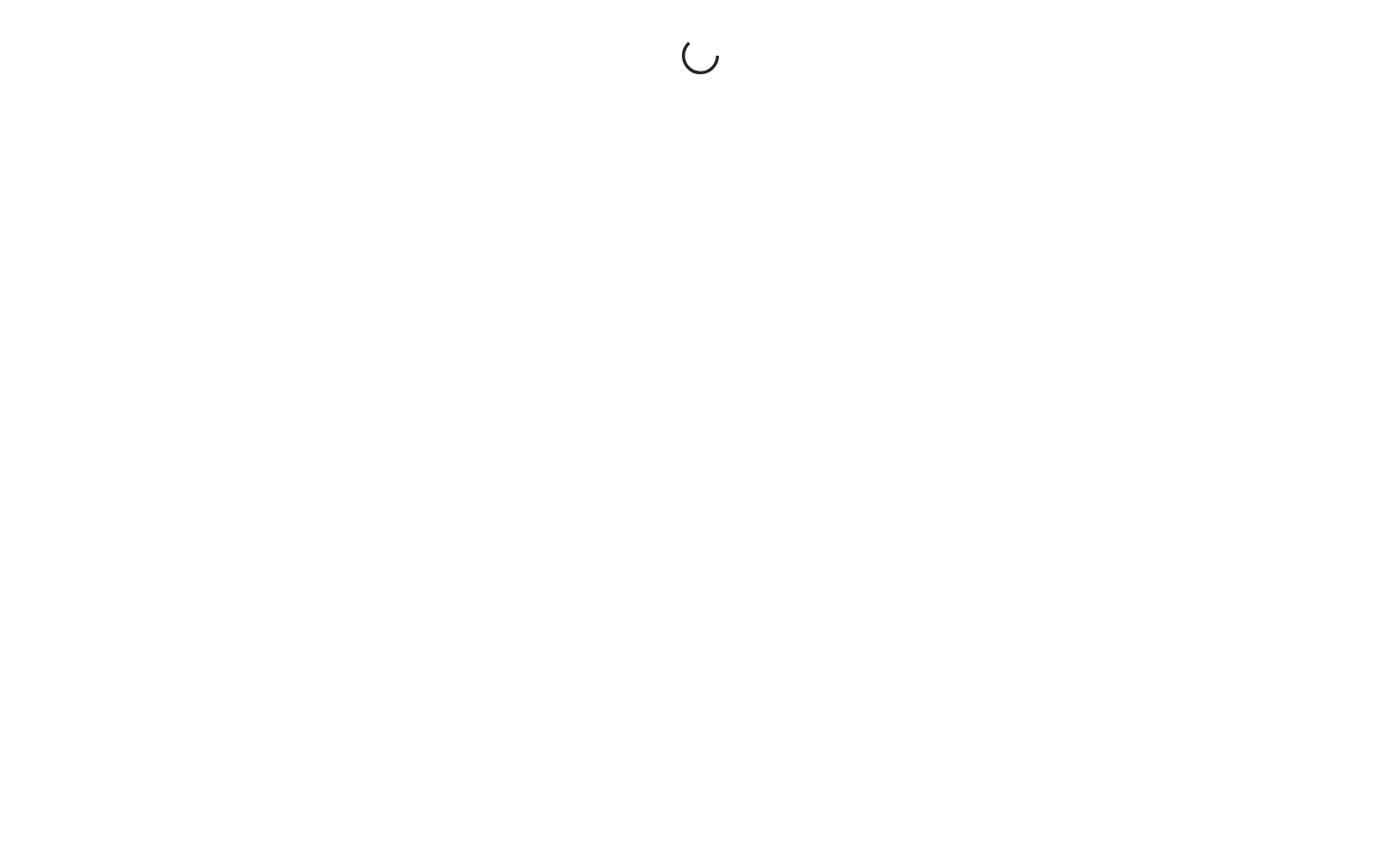 scroll, scrollTop: 0, scrollLeft: 0, axis: both 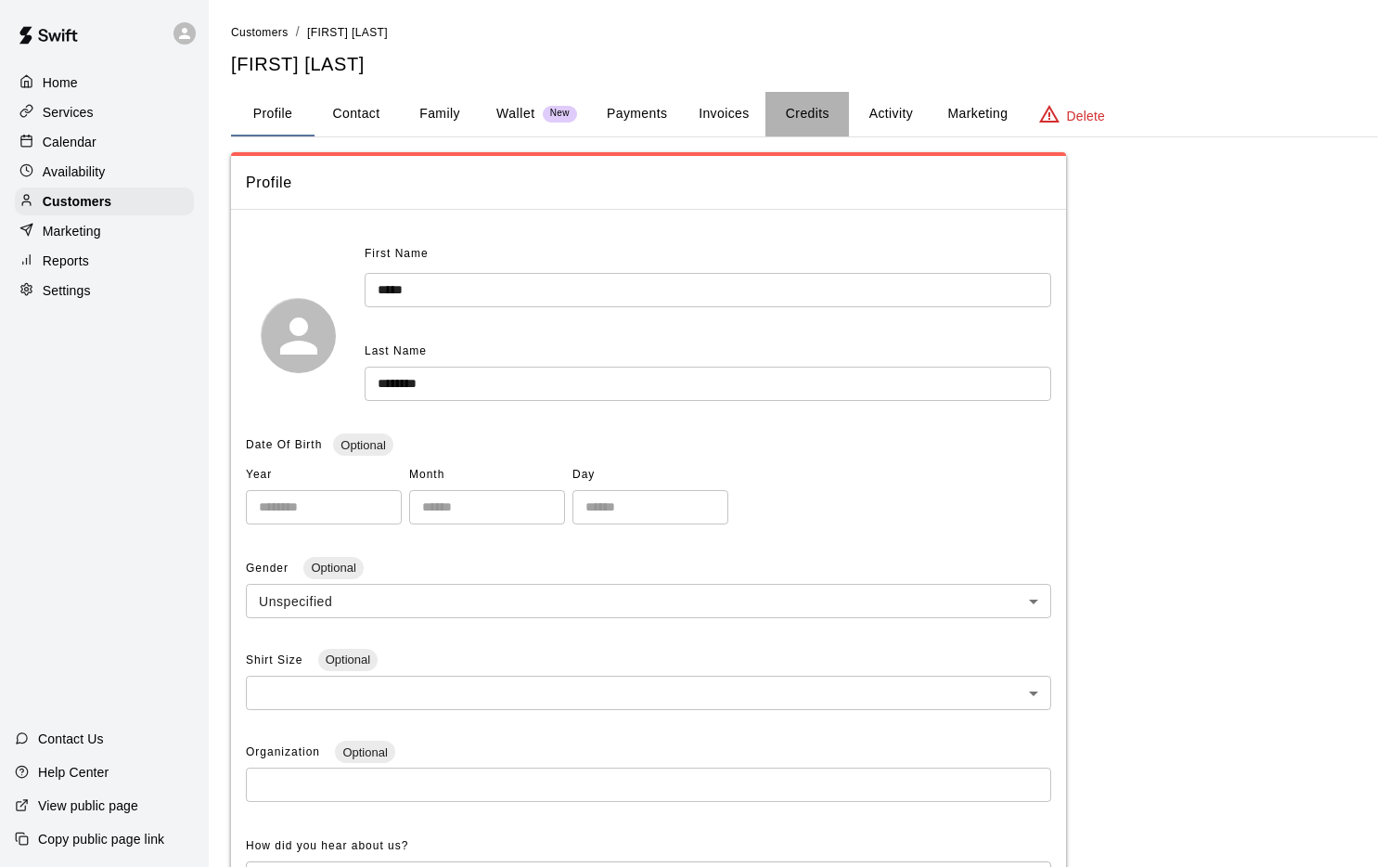 click on "Credits" at bounding box center [807, 114] 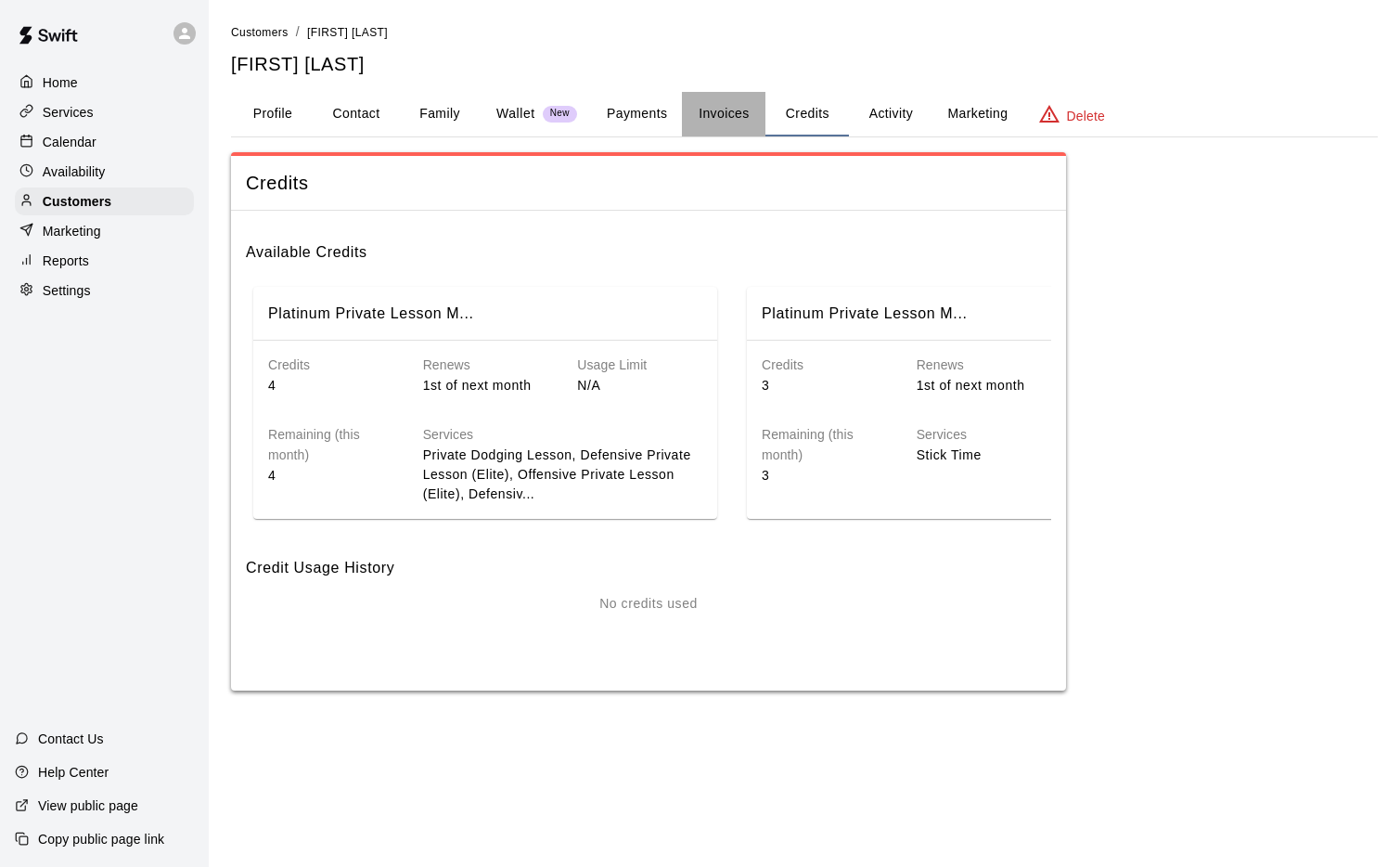 click on "Invoices" at bounding box center [724, 114] 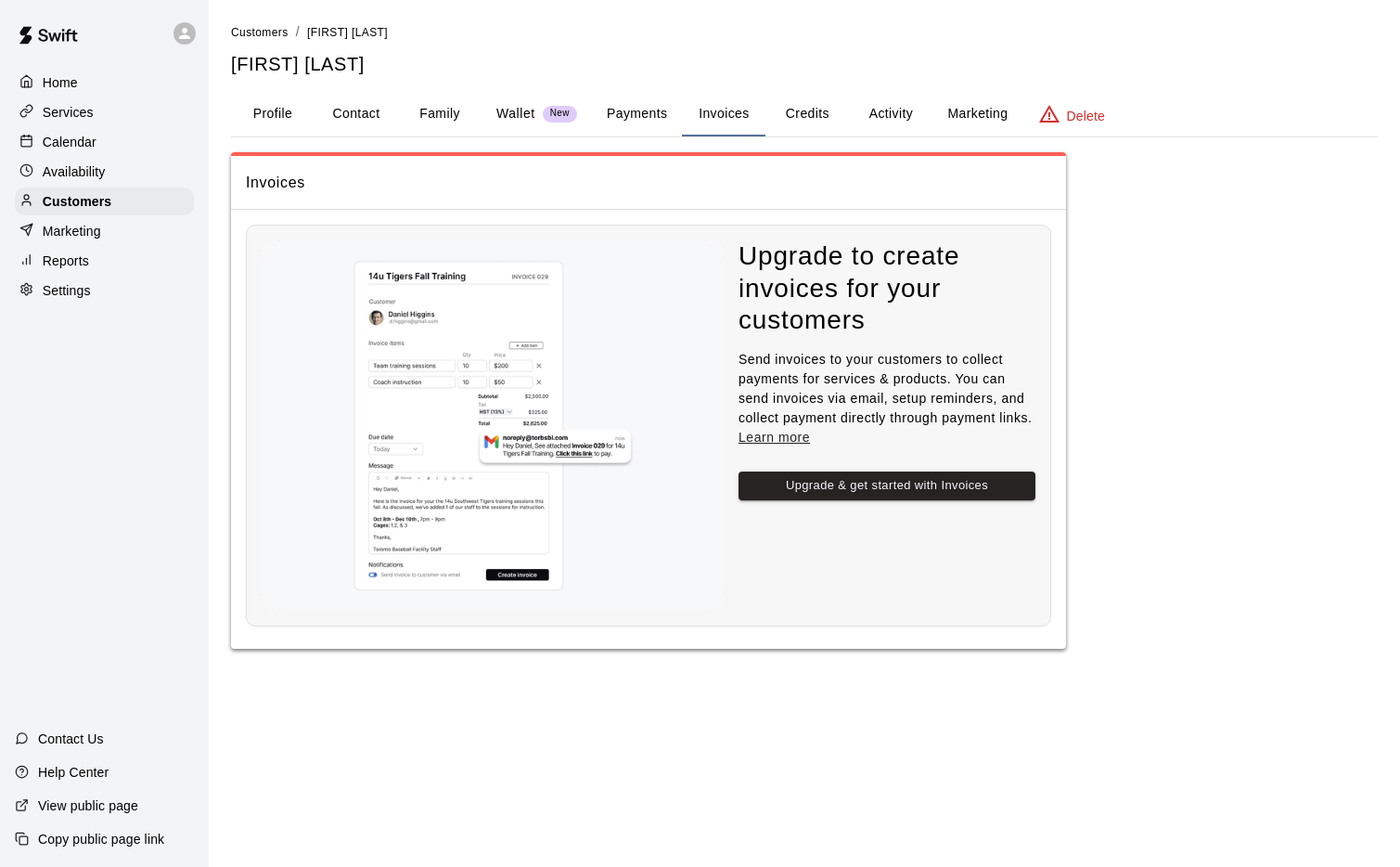 click on "Credits" at bounding box center (807, 114) 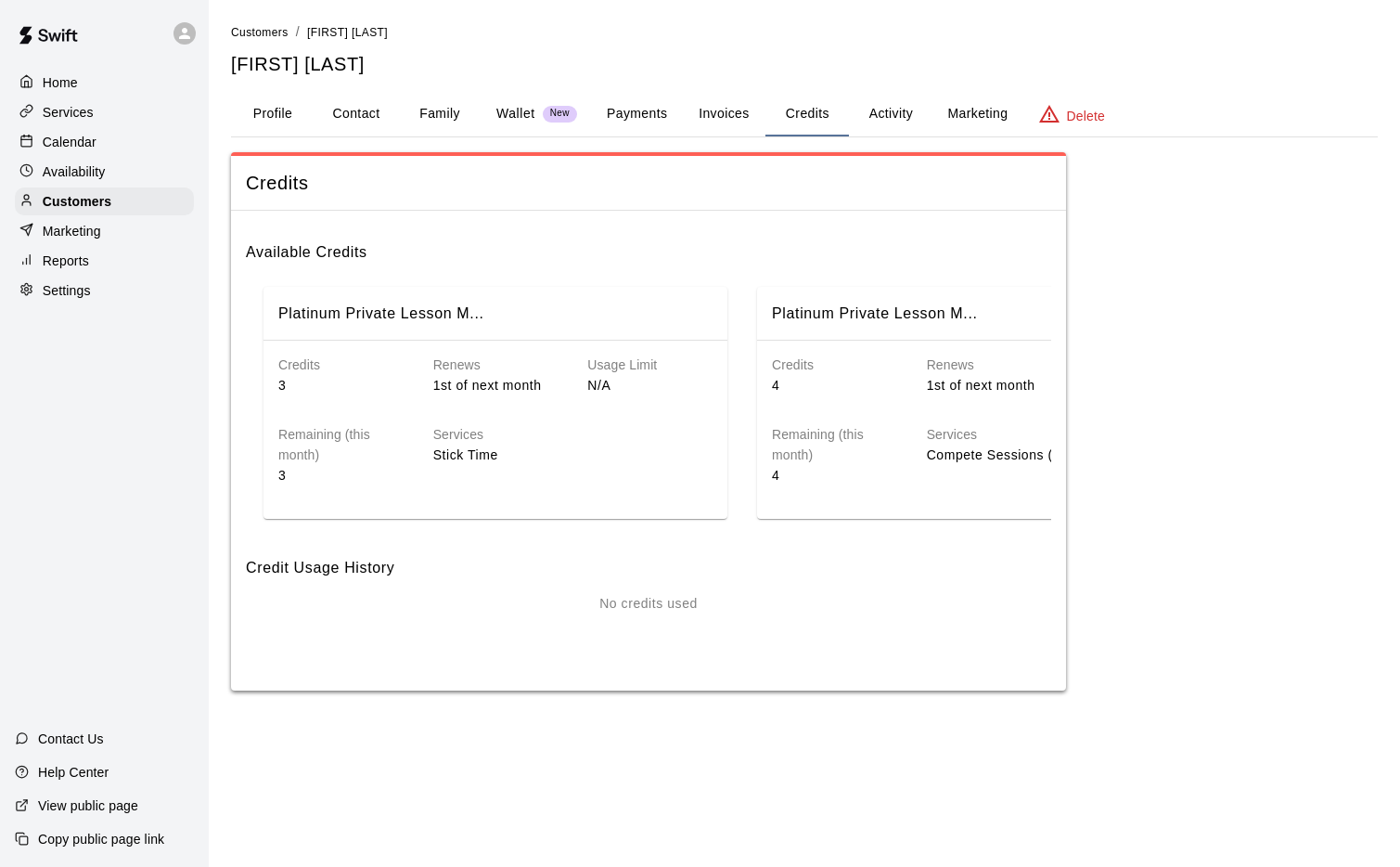 scroll, scrollTop: 0, scrollLeft: 661, axis: horizontal 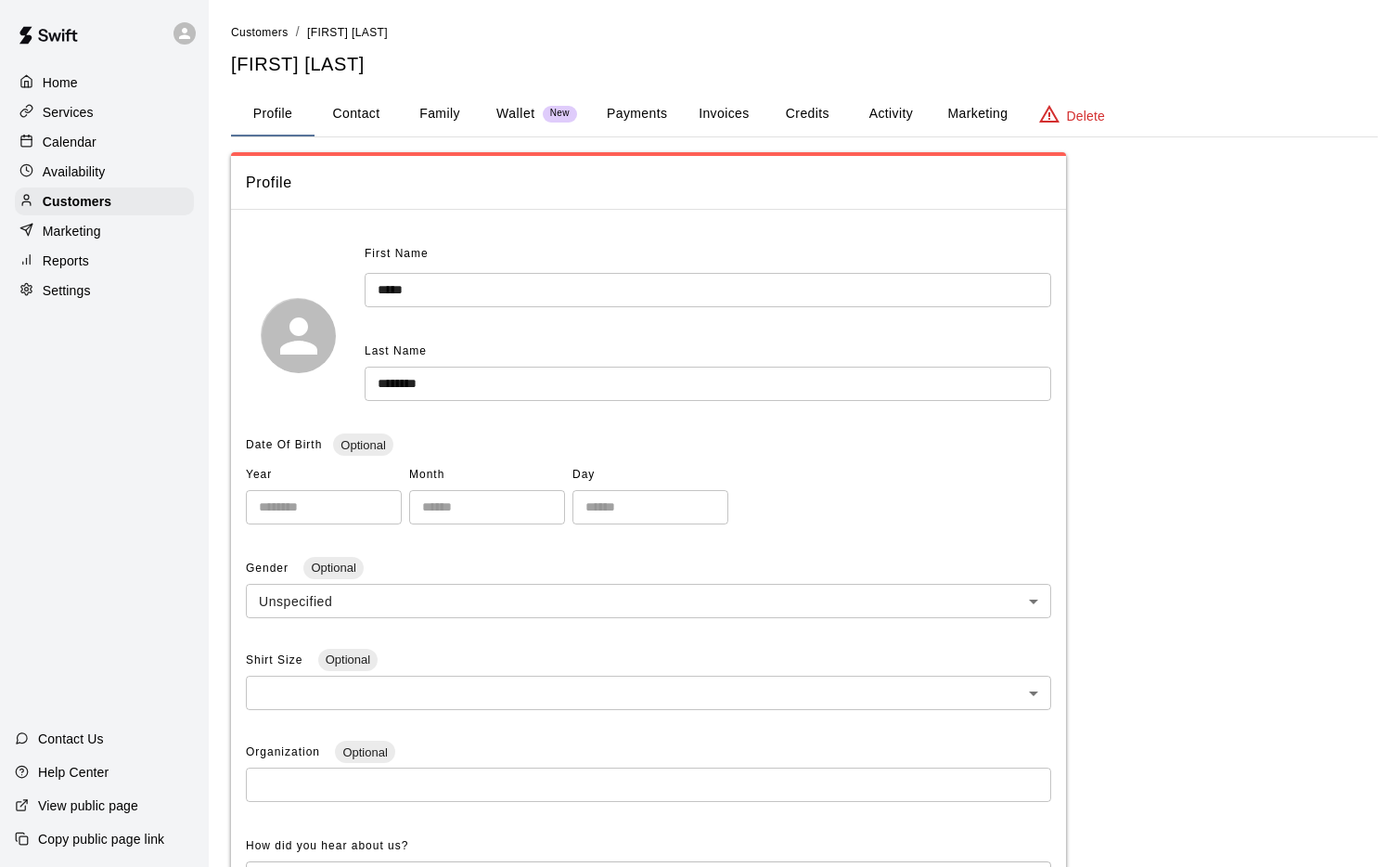 click on "Invoices" at bounding box center [724, 114] 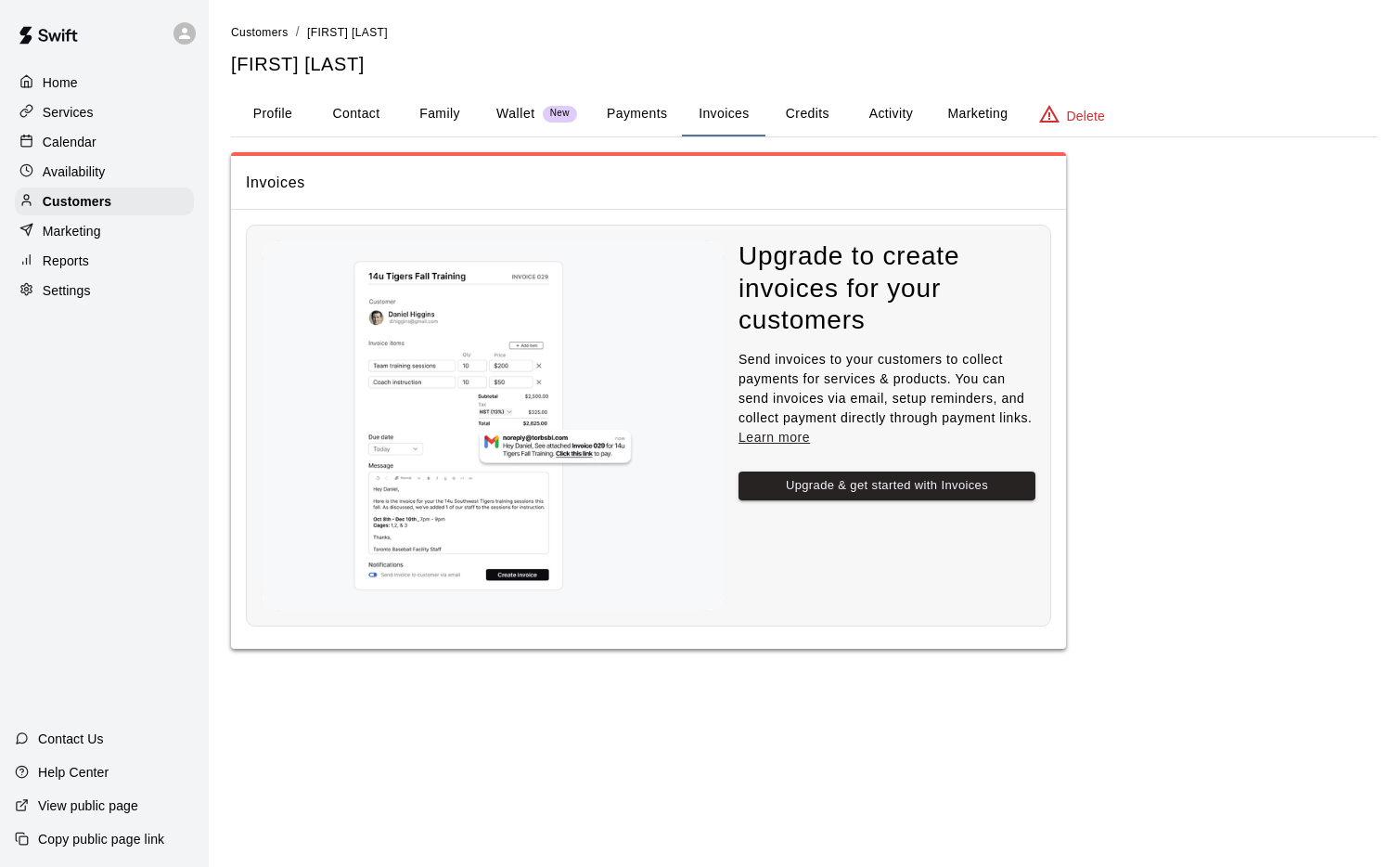 click on "Credits" at bounding box center (807, 114) 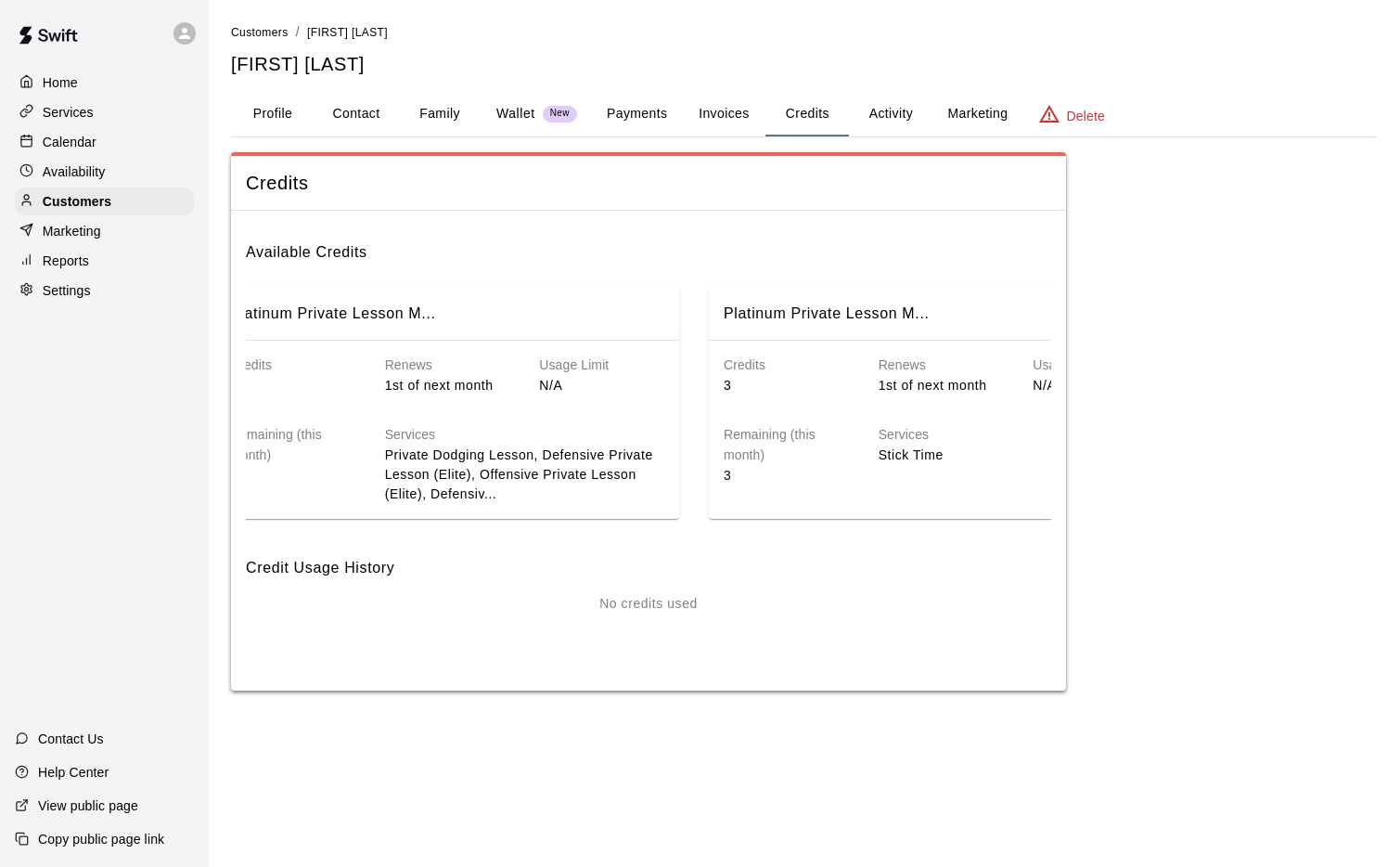 scroll, scrollTop: 0, scrollLeft: 0, axis: both 